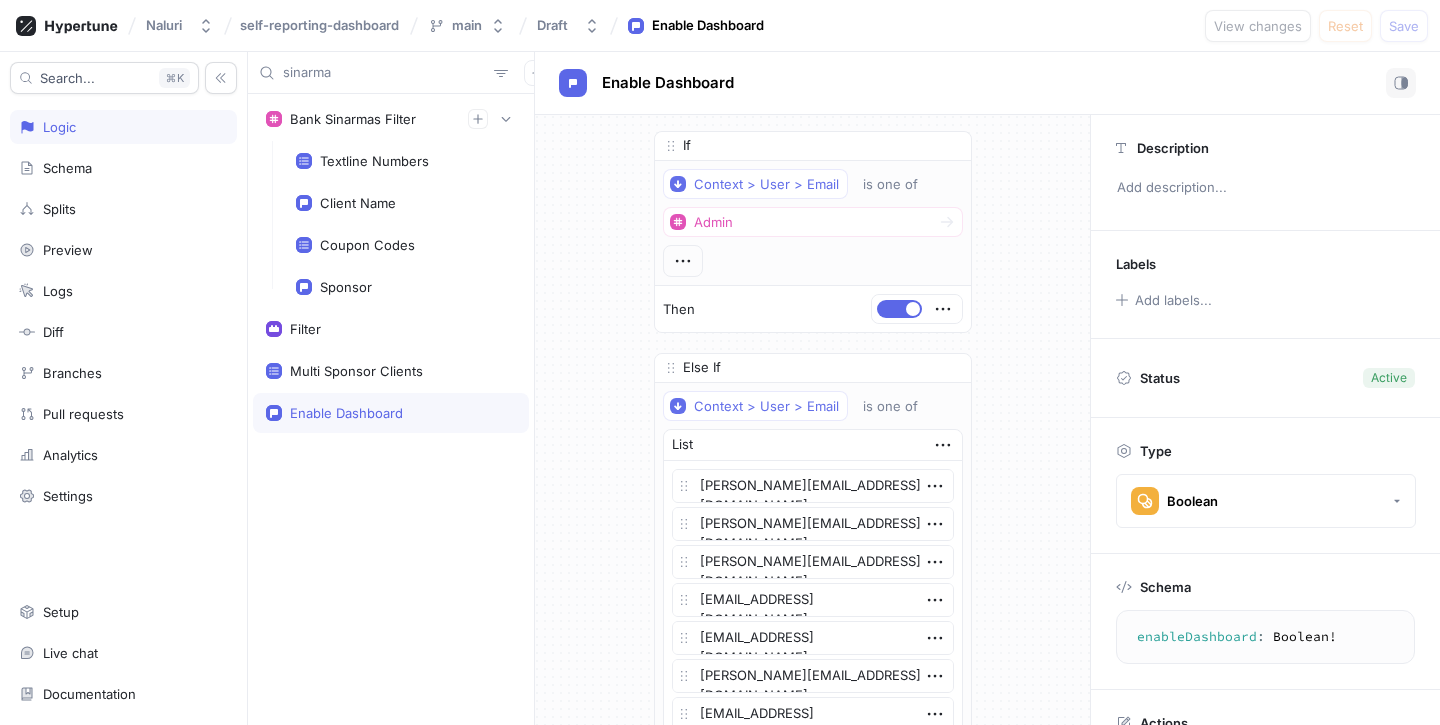 scroll, scrollTop: 0, scrollLeft: 0, axis: both 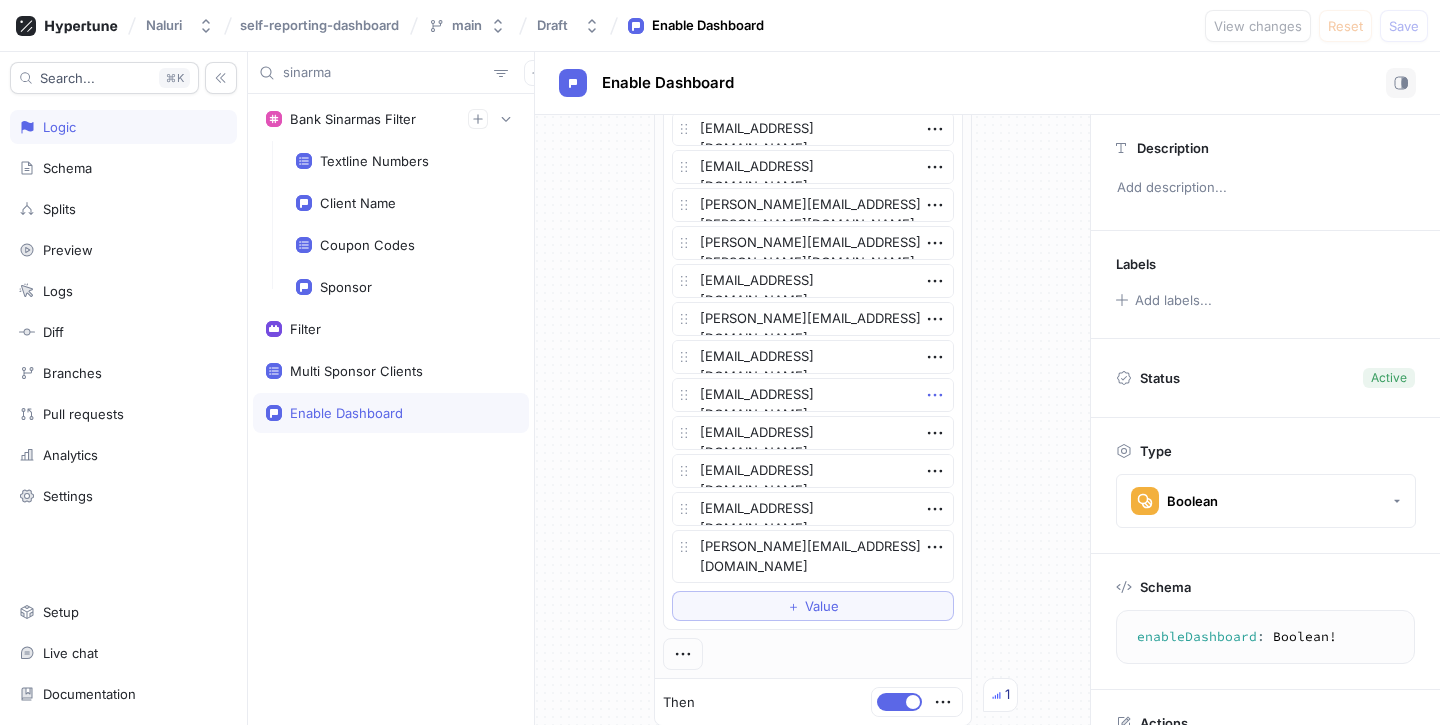 click 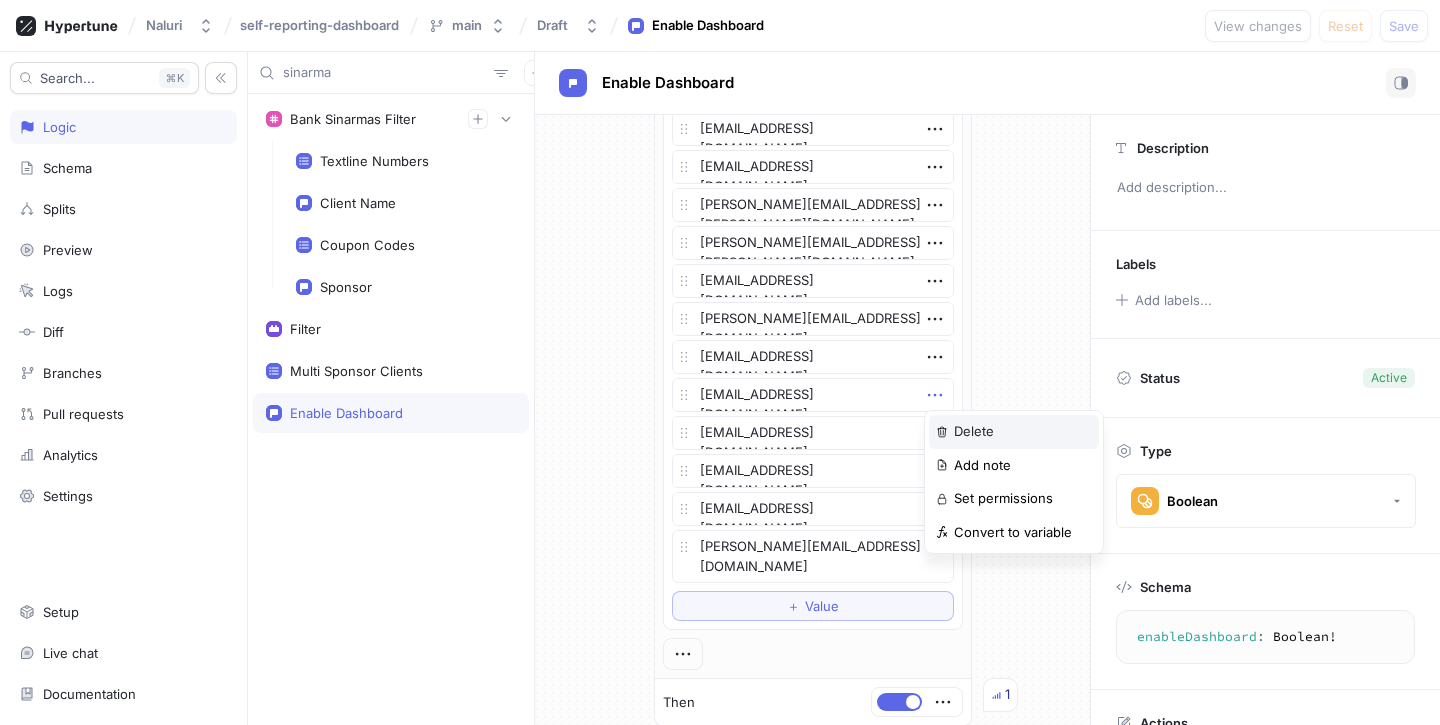 click on "Delete" at bounding box center [974, 432] 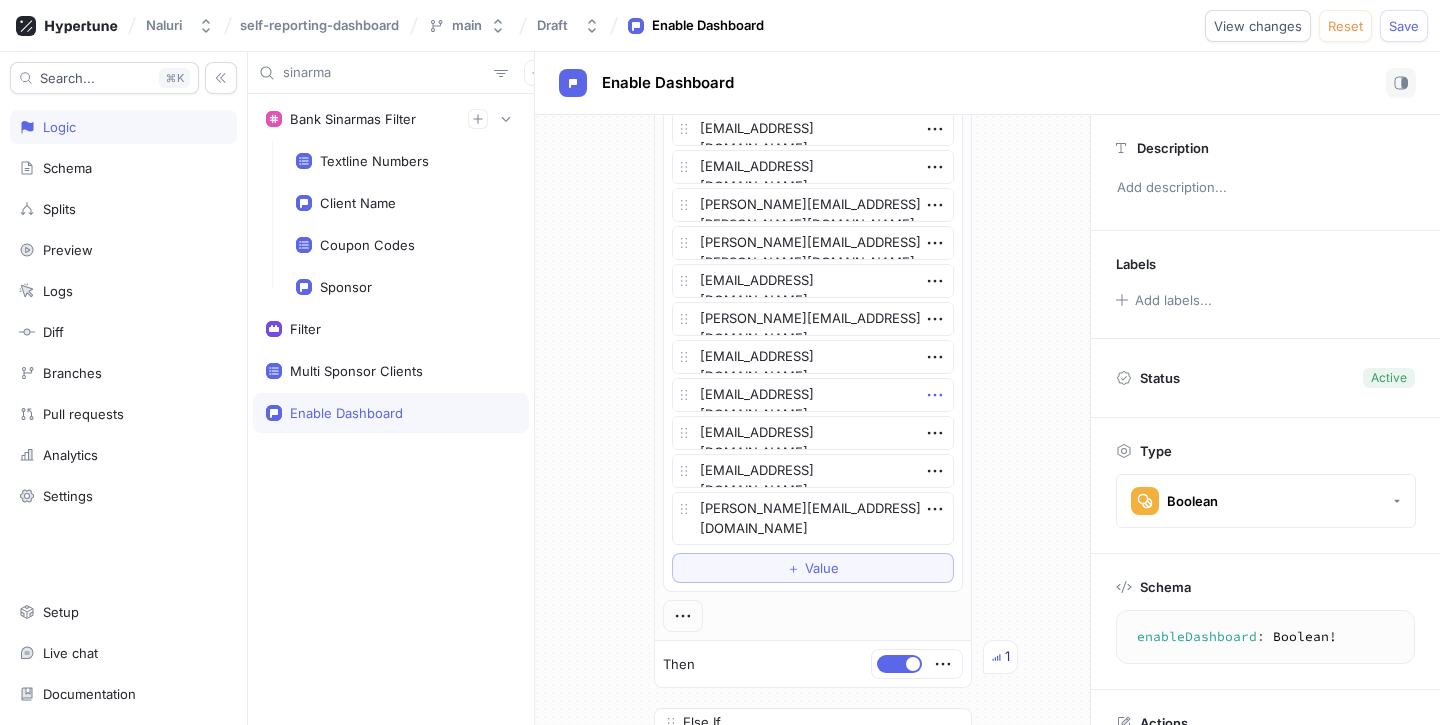 click 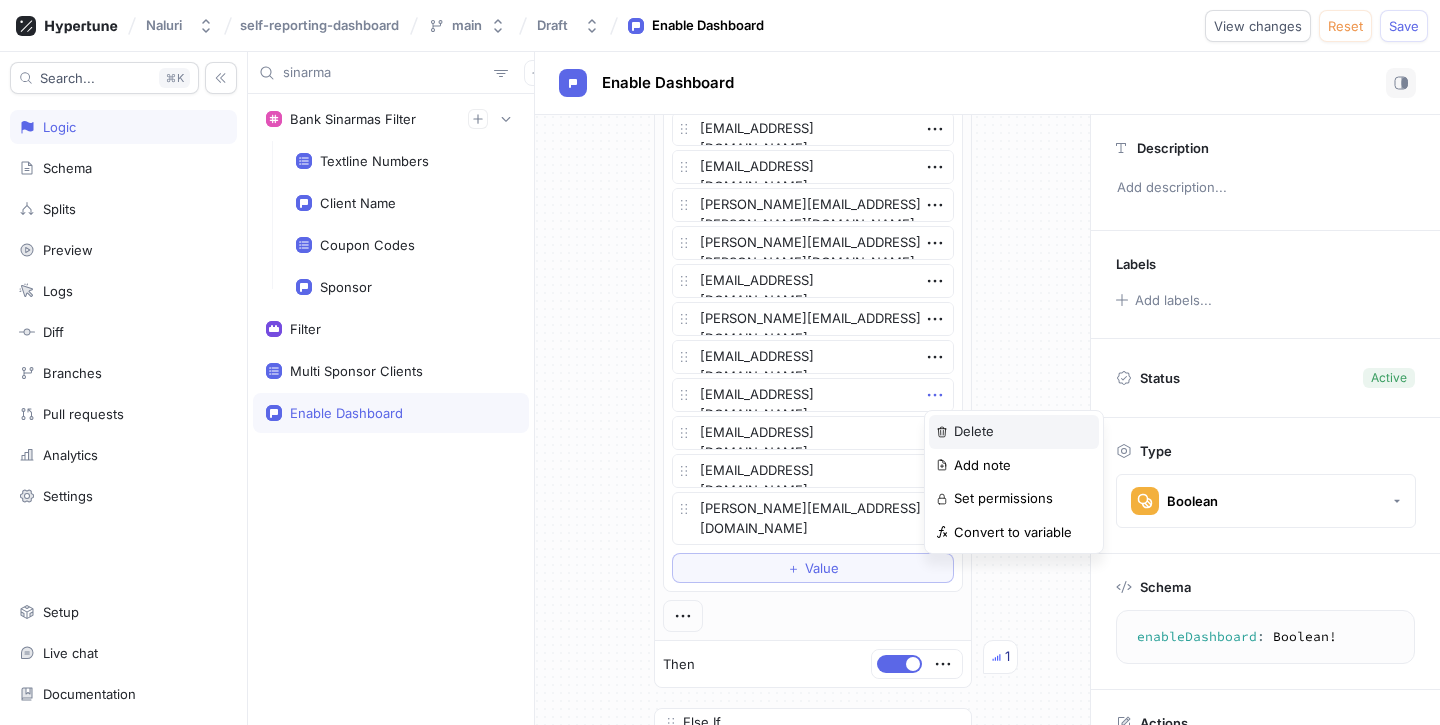 click on "Delete" at bounding box center (1014, 432) 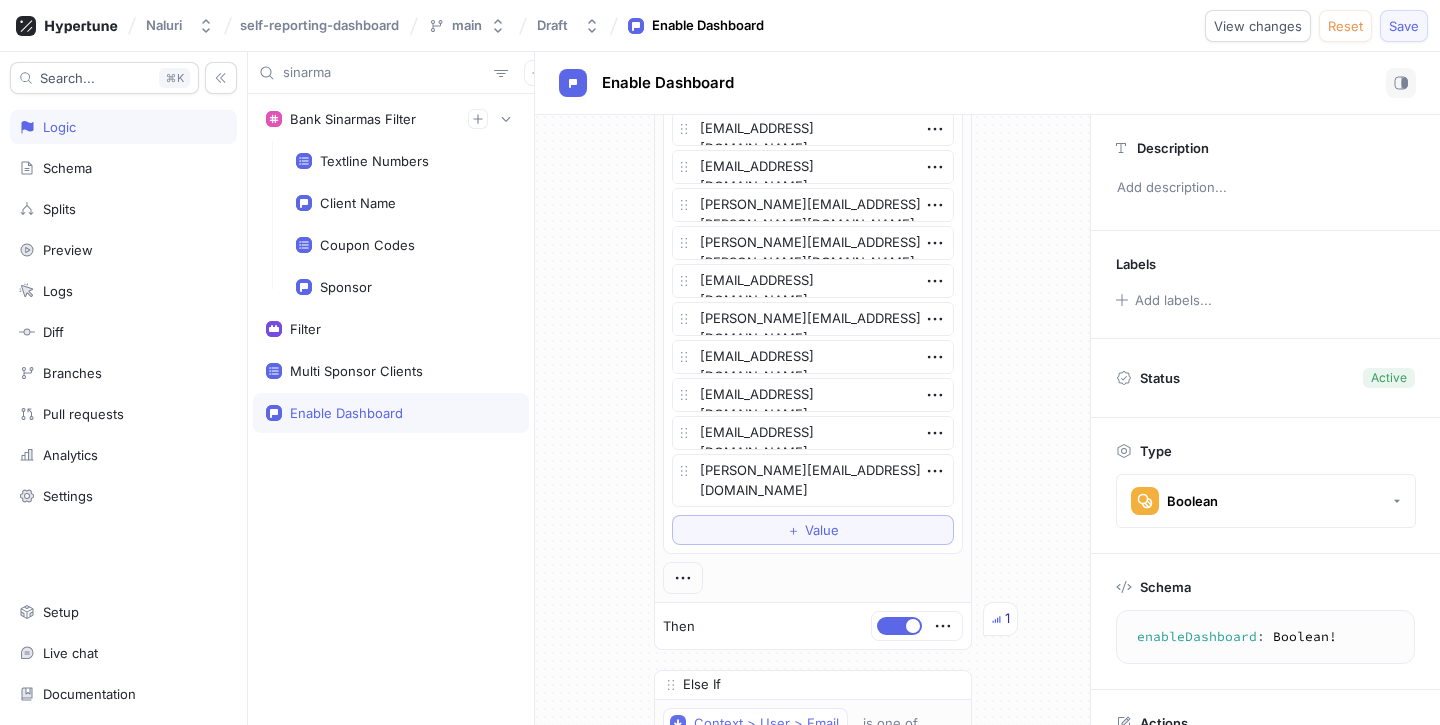 click on "Save" at bounding box center [1404, 26] 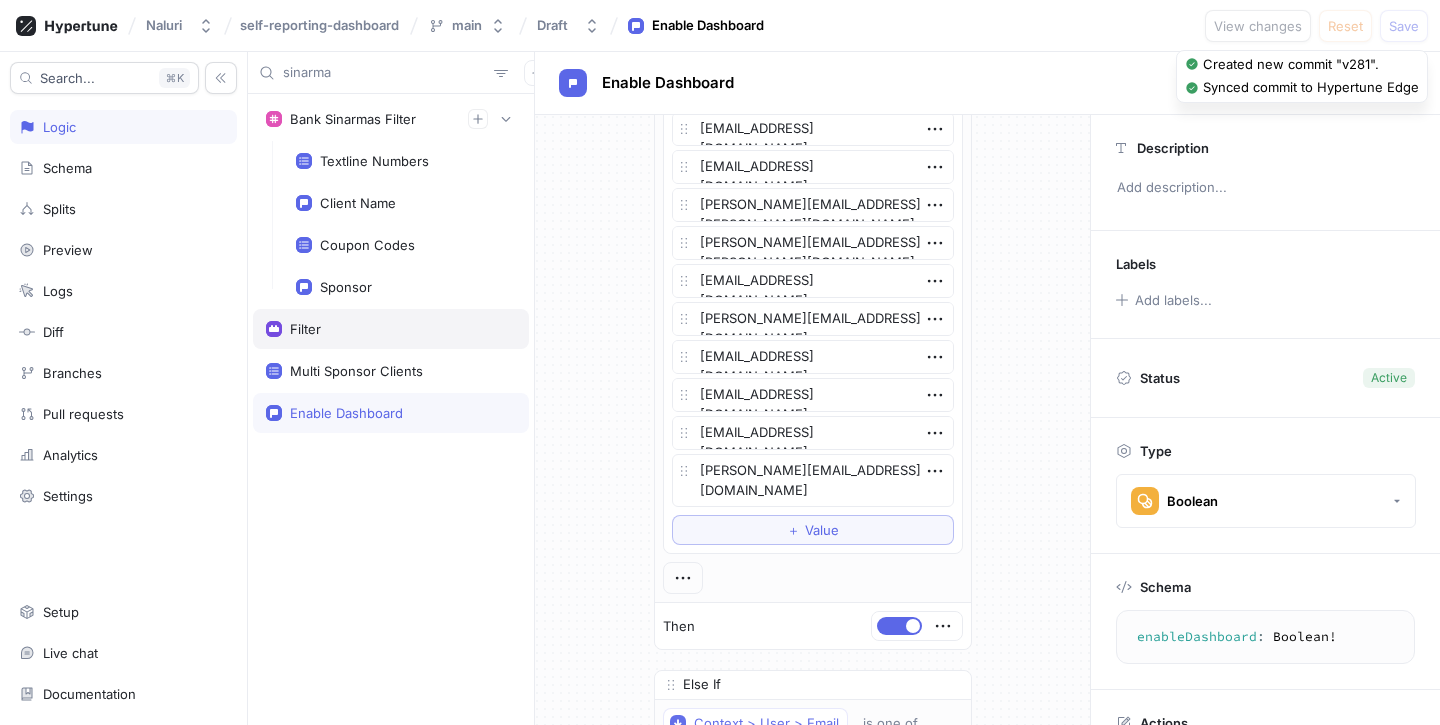 click on "Filter" at bounding box center (391, 329) 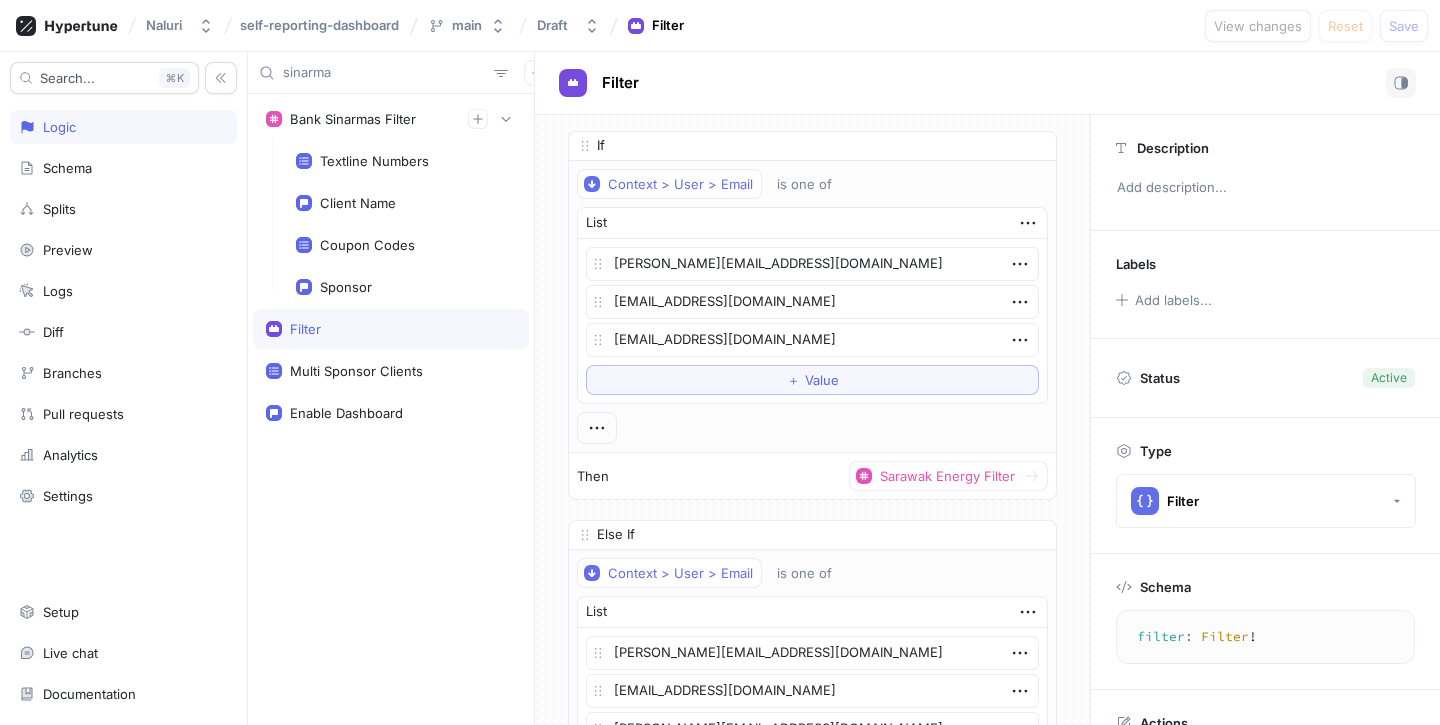 scroll, scrollTop: 13441, scrollLeft: 0, axis: vertical 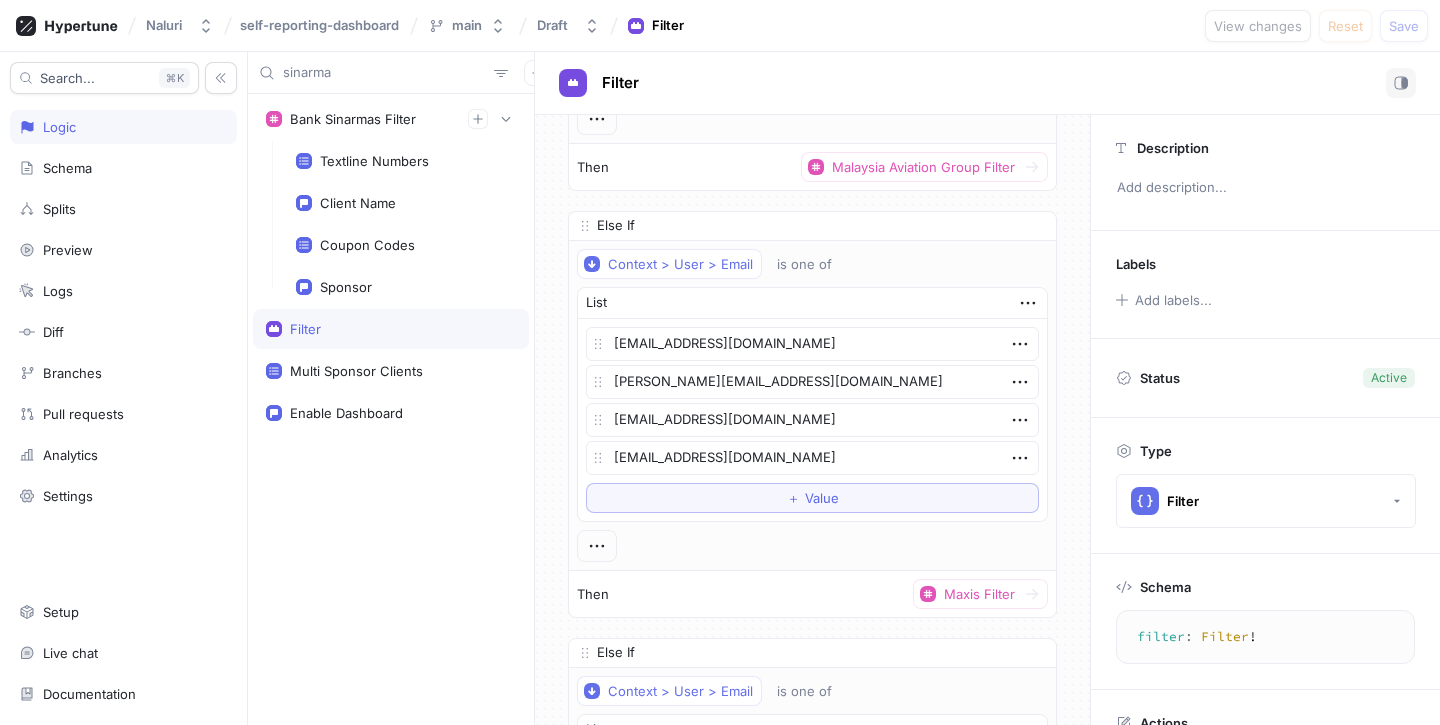 click on "If Context > User > Email is one of List [PERSON_NAME][EMAIL_ADDRESS][DOMAIN_NAME] [EMAIL_ADDRESS][DOMAIN_NAME] [DOMAIN_NAME][EMAIL_ADDRESS][DOMAIN_NAME]
To pick up a draggable item, press the space bar.
While dragging, use the arrow keys to move the item.
Press space again to drop the item in its new position, or press escape to cancel.
＋ Value Then Sarawak Energy Filter Else If Context > User > Email is one of List [PERSON_NAME][EMAIL_ADDRESS][DOMAIN_NAME] [PERSON_NAME][EMAIL_ADDRESS][DOMAIN_NAME] [DOMAIN_NAME][EMAIL_ADDRESS][DOMAIN_NAME] [PERSON_NAME][EMAIL_ADDRESS][DOMAIN_NAME] [EMAIL_ADDRESS][DOMAIN_NAME] [EMAIL_ADDRESS][DOMAIN_NAME] [DOMAIN_NAME][EMAIL_ADDRESS][DOMAIN_NAME] [DOMAIN_NAME][EMAIL_ADDRESS][DOMAIN_NAME] [PERSON_NAME][EMAIL_ADDRESS][DOMAIN_NAME] [EMAIL_ADDRESS][DOMAIN_NAME] [EMAIL_ADDRESS][DOMAIN_NAME]
To pick up a draggable item, press the space bar.
While dragging, use the arrow keys to move the item.
Press space again to drop the item in its new position, or press escape to cancel.
＋ Value Then Cimb Filter Else If Context > User > Email is one of List [EMAIL_ADDRESS][DOMAIN_NAME] [PERSON_NAME][EMAIL_ADDRESS][DOMAIN_NAME] ＋ Value Then Pertamina Persero Filter Else If Context > User > Email is one of List ＋" at bounding box center (812, 1258) 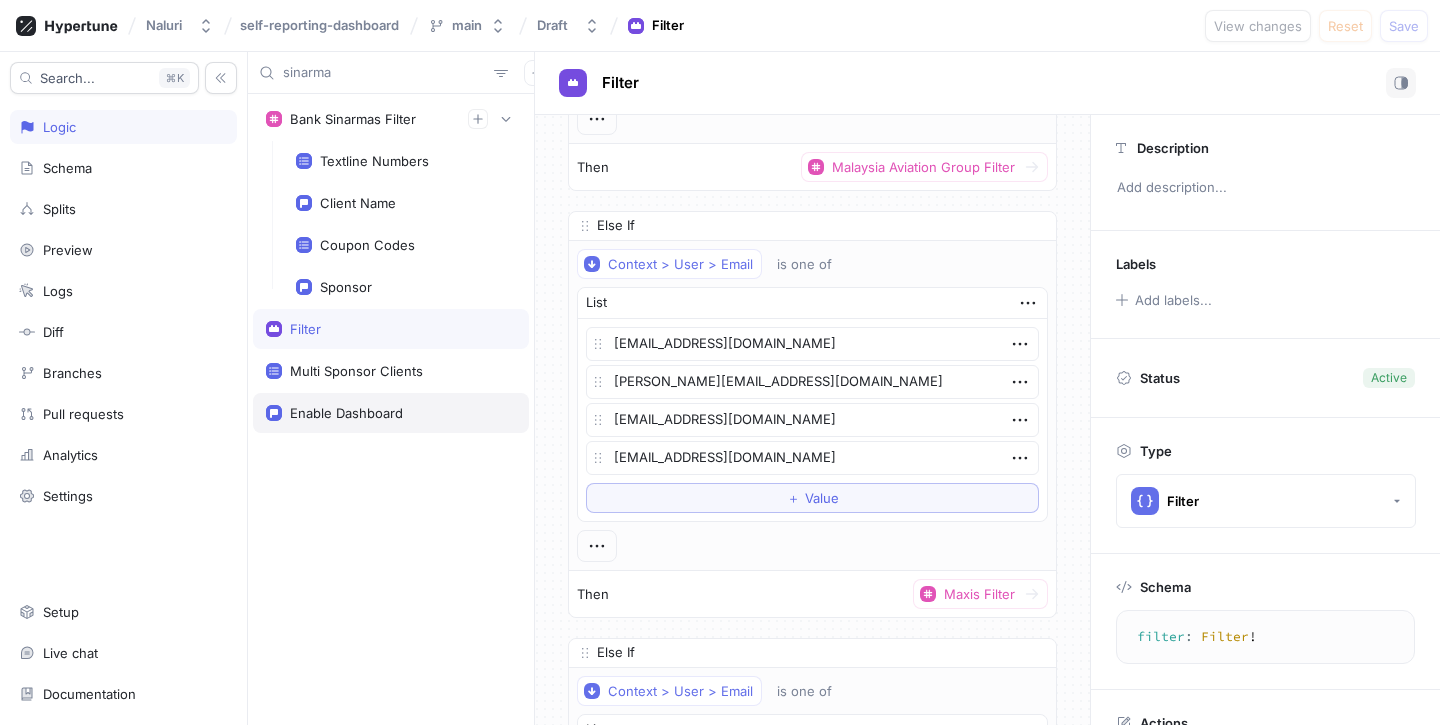 click on "Enable Dashboard" at bounding box center [391, 413] 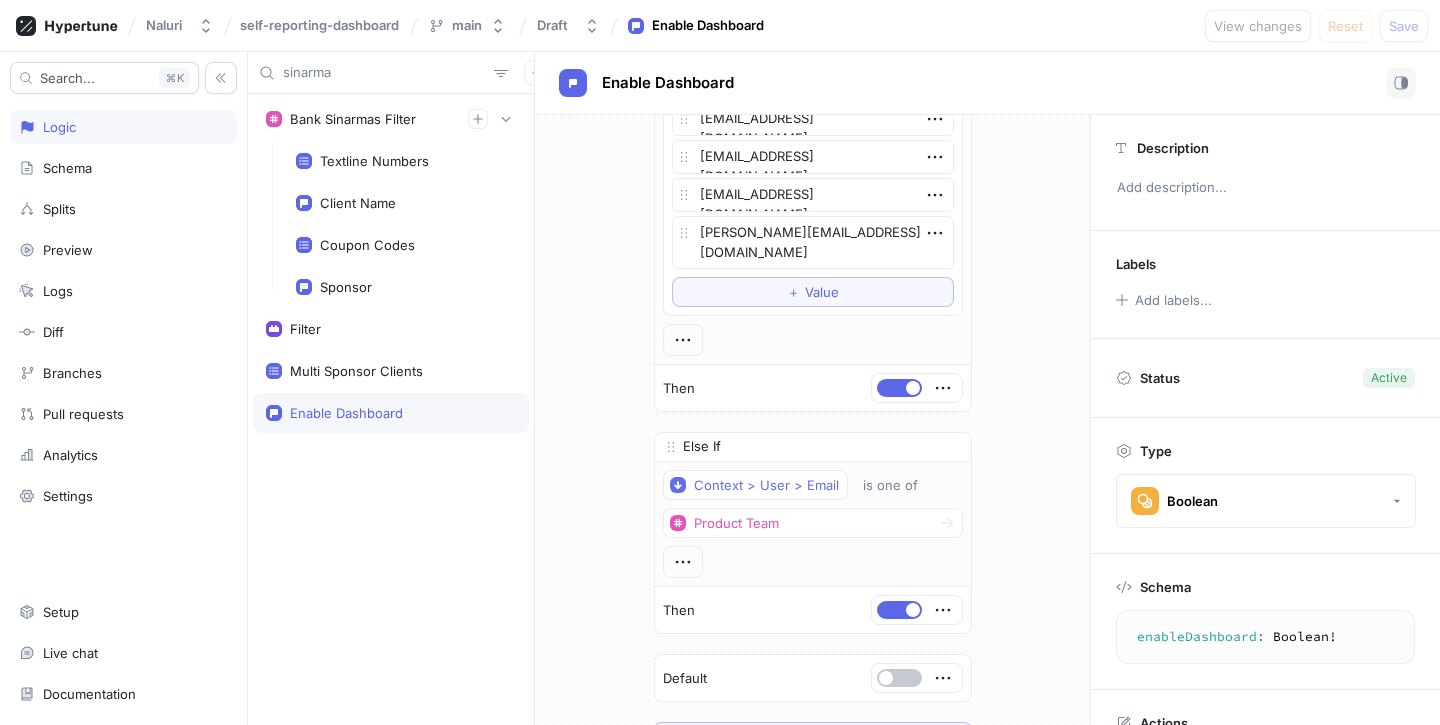scroll, scrollTop: 4980, scrollLeft: 0, axis: vertical 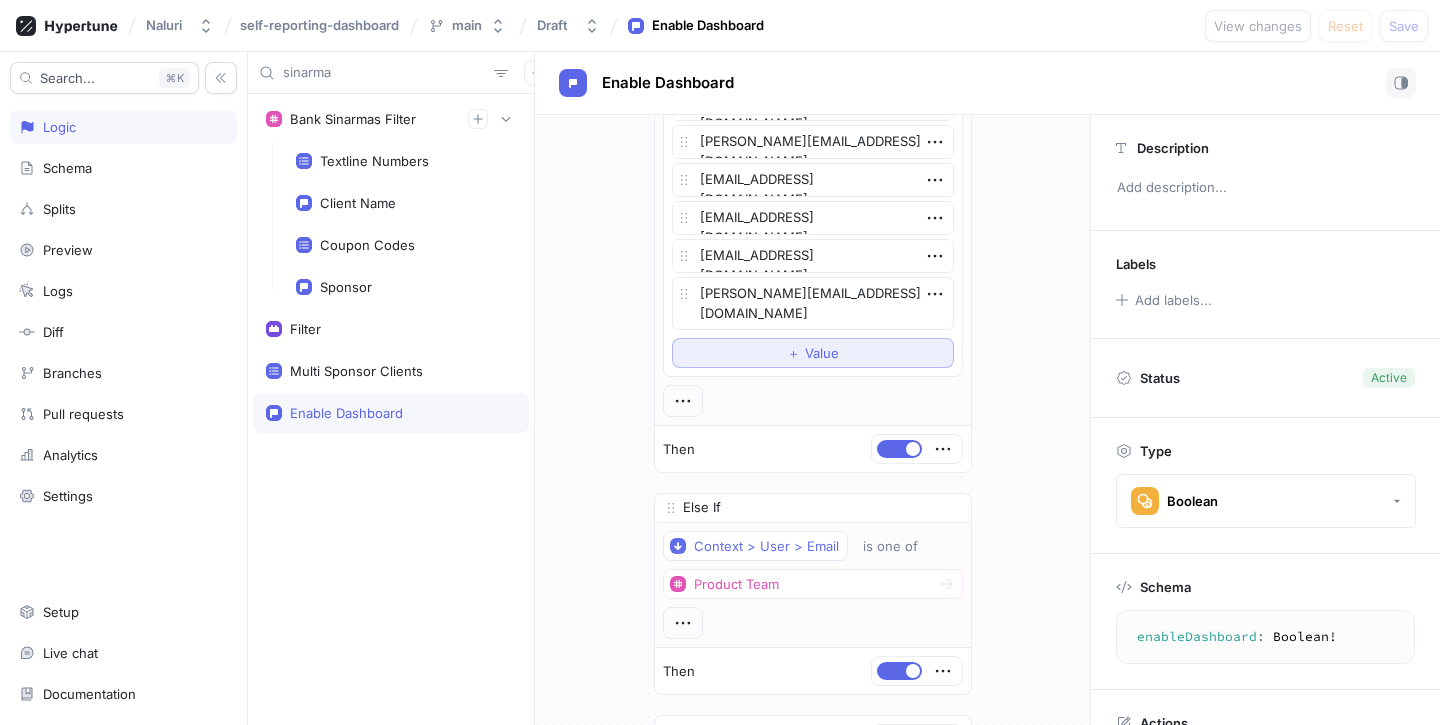 click on "＋ Value" at bounding box center [813, 353] 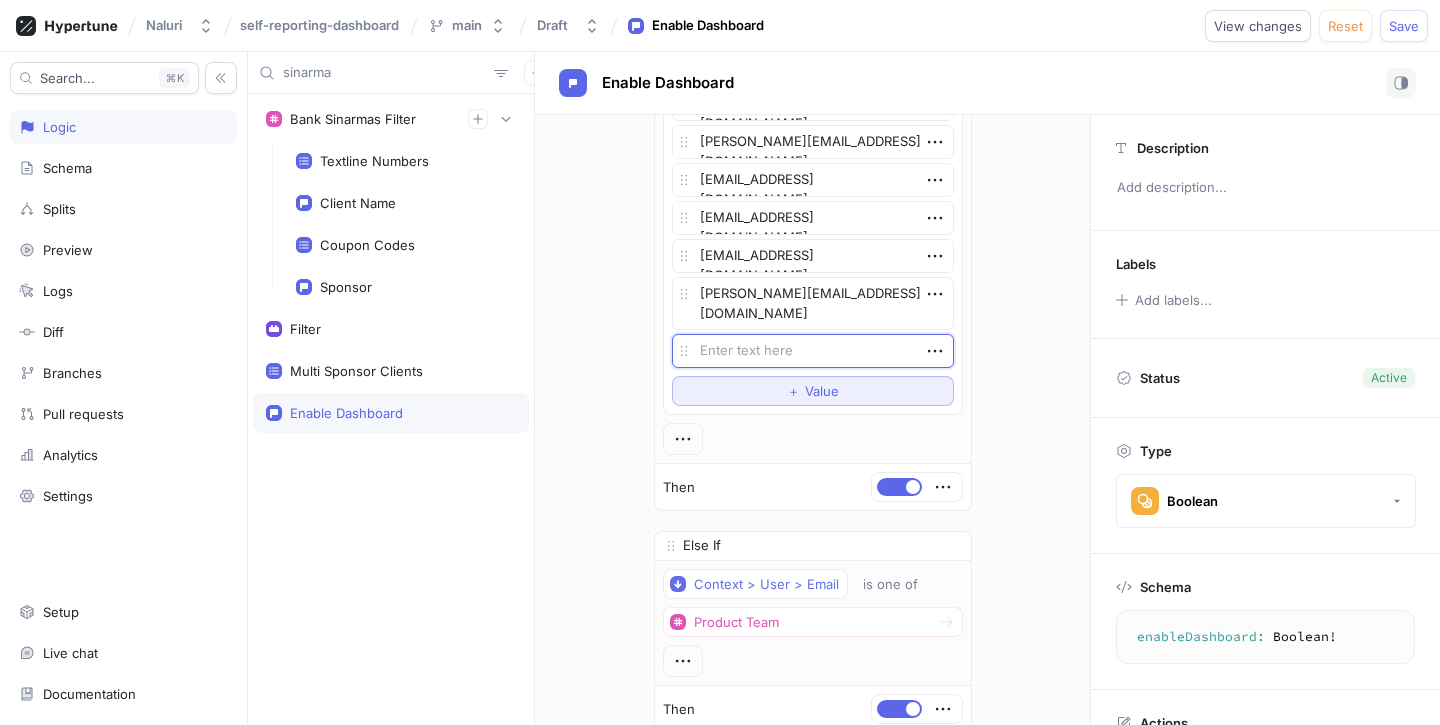 type on "[EMAIL_ADDRESS][DOMAIN_NAME]" 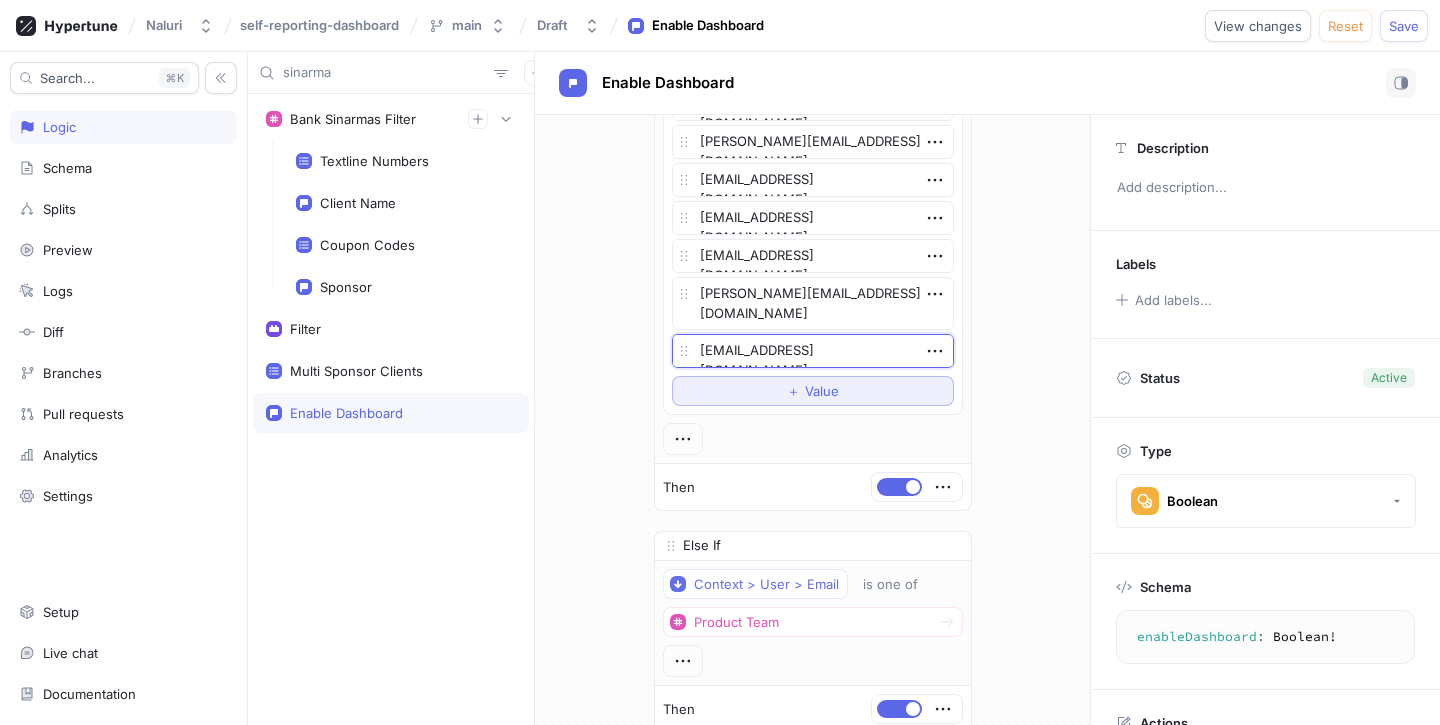 type on "x" 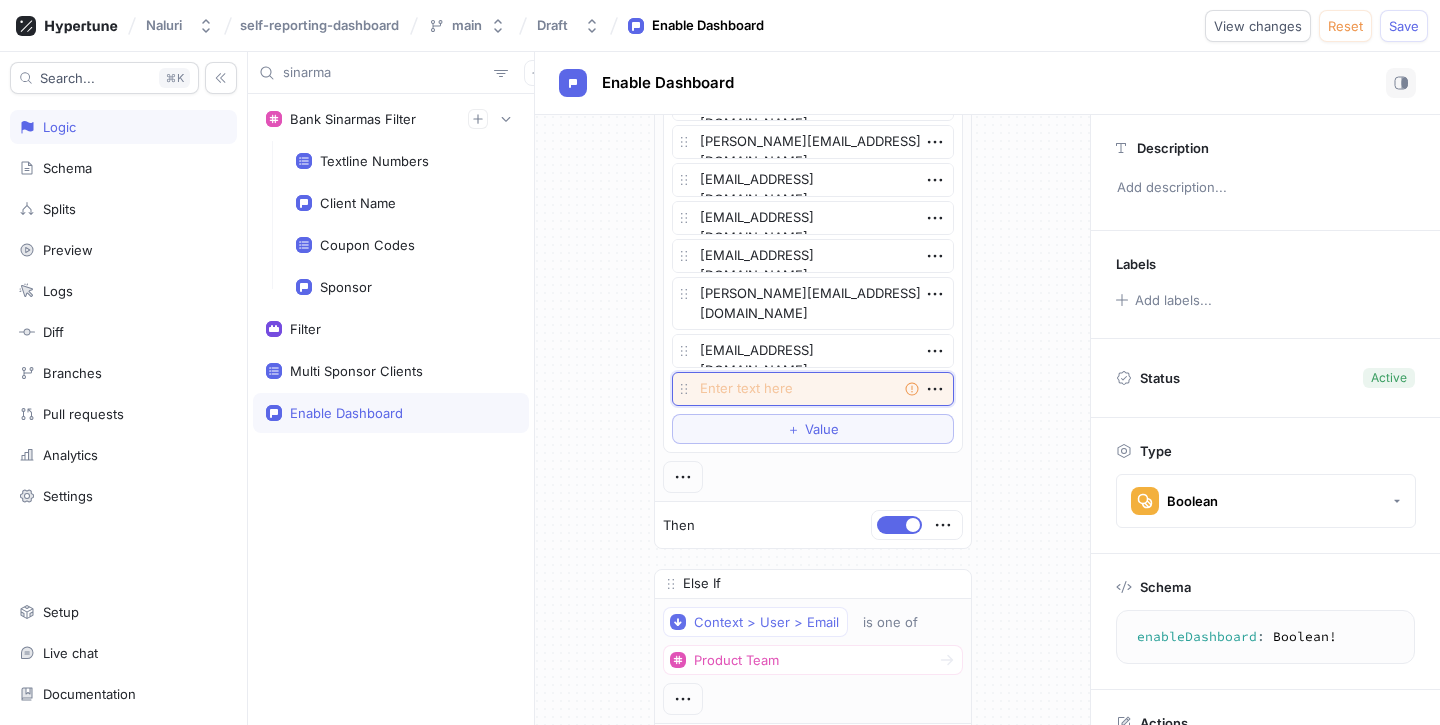click at bounding box center (813, 389) 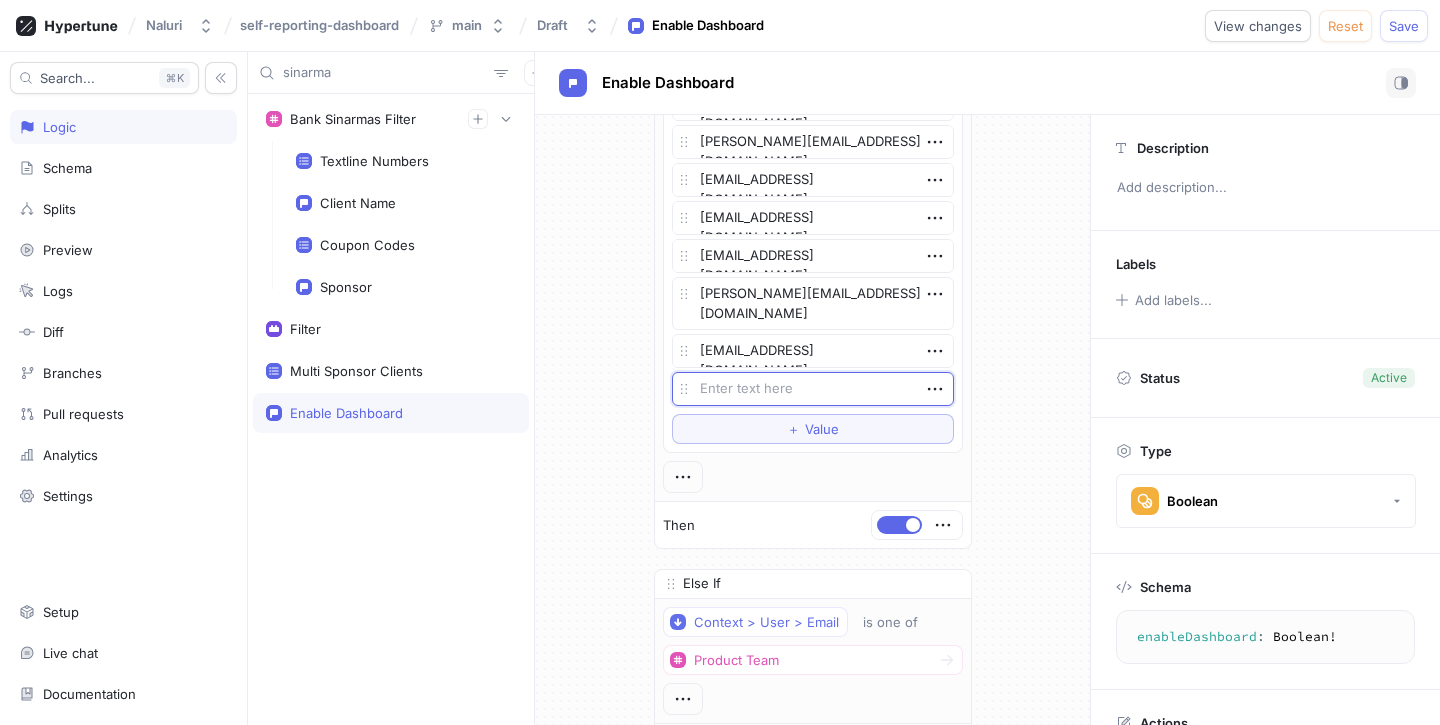 paste on "[EMAIL_ADDRESS][DOMAIN_NAME]" 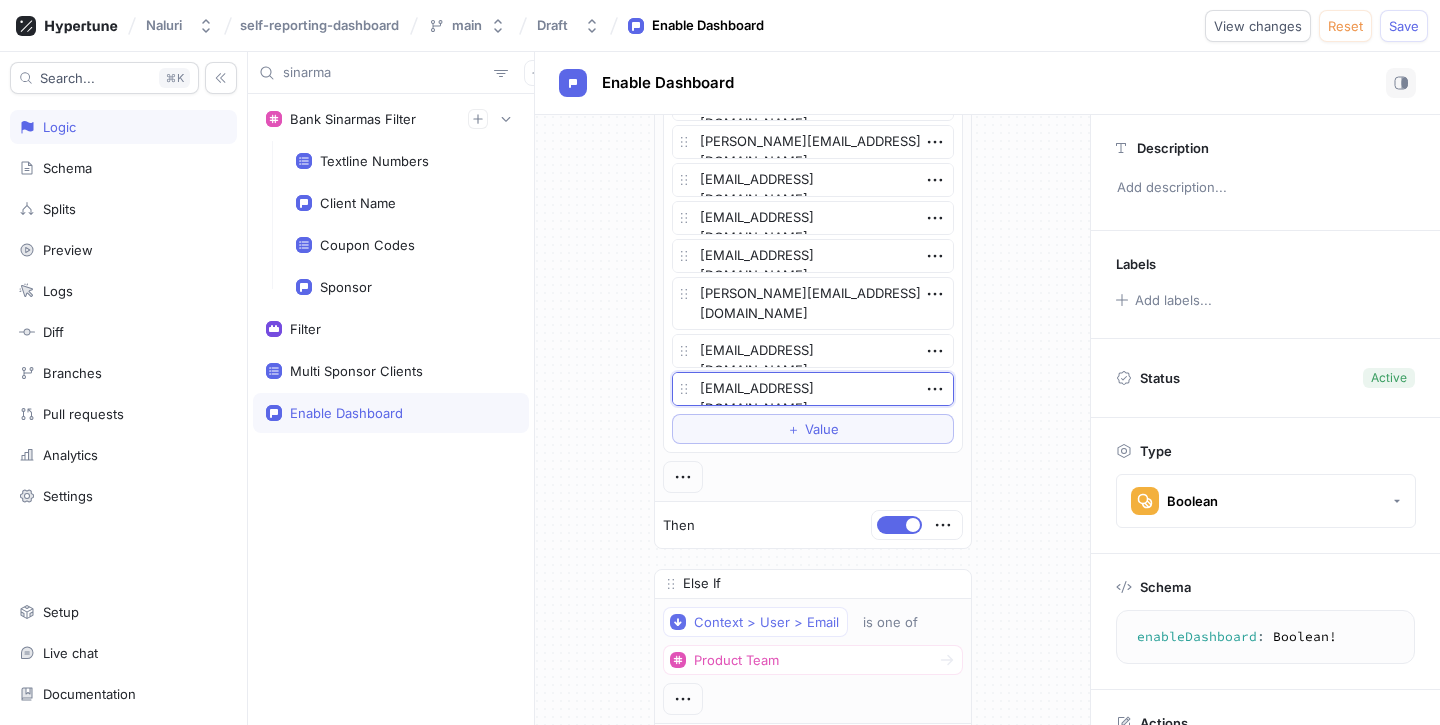 type on "x" 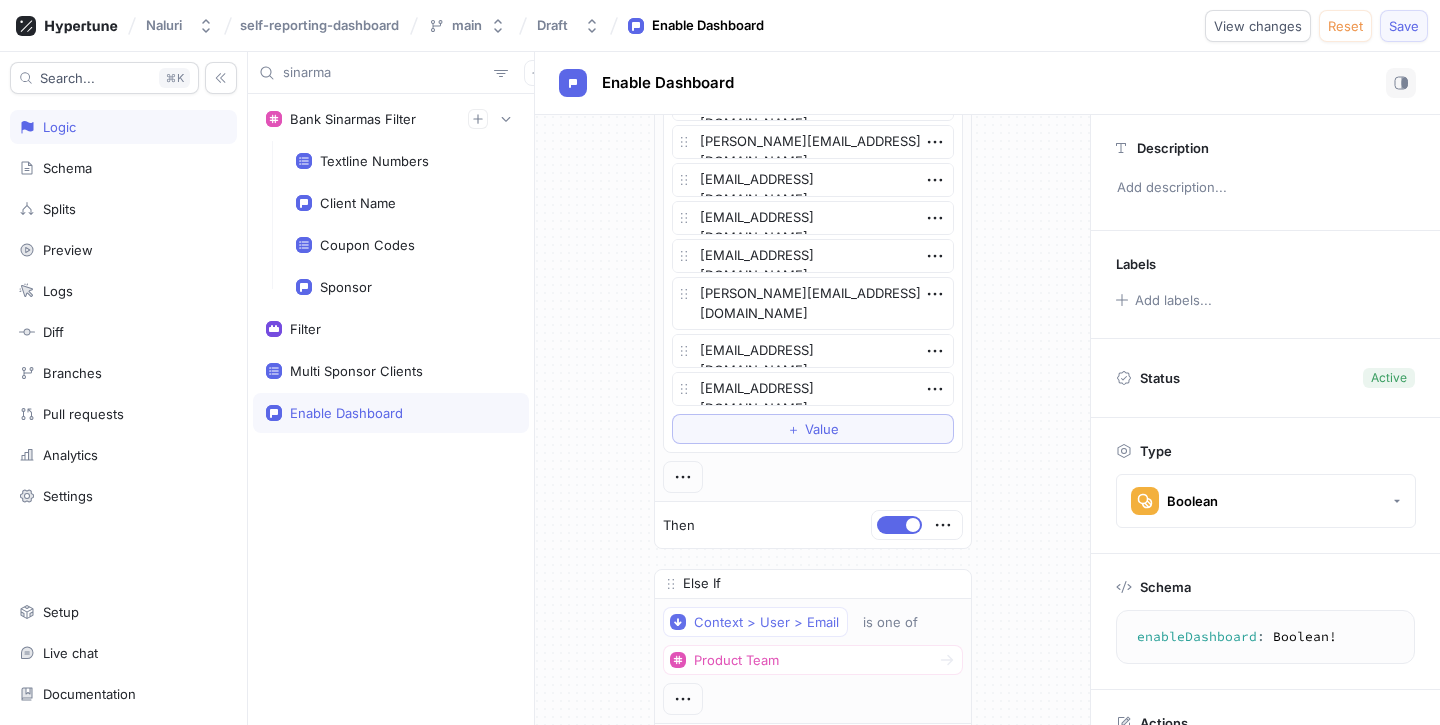 click on "Save" at bounding box center [1404, 26] 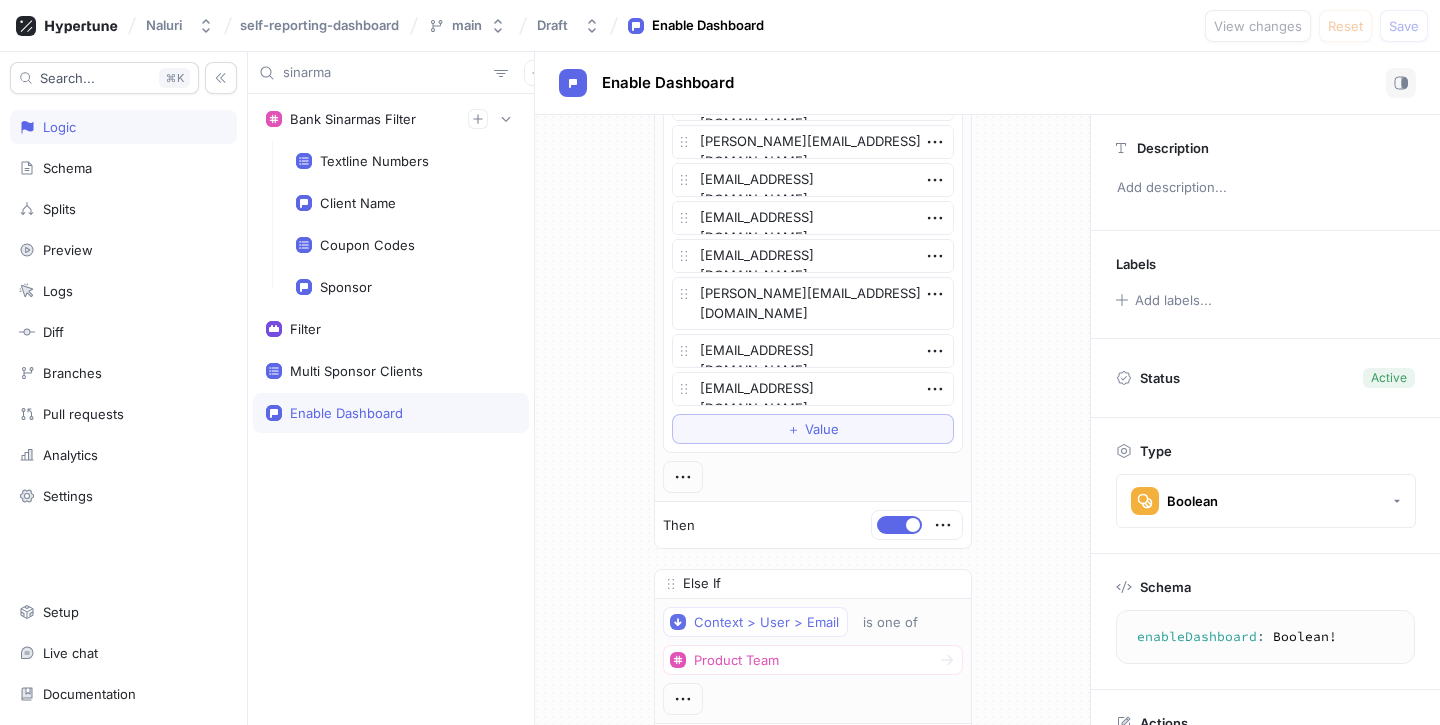 scroll, scrollTop: 902, scrollLeft: 0, axis: vertical 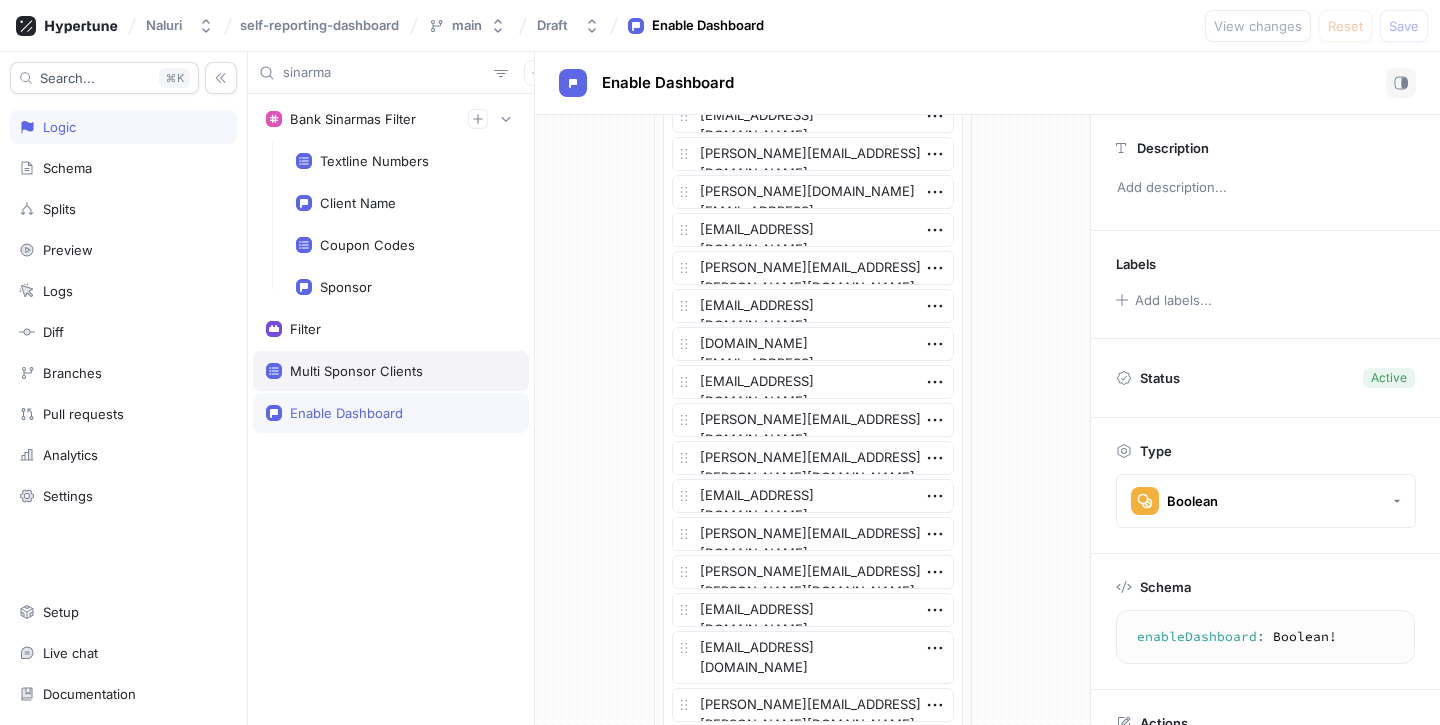 click on "Multi Sponsor Clients" at bounding box center [356, 371] 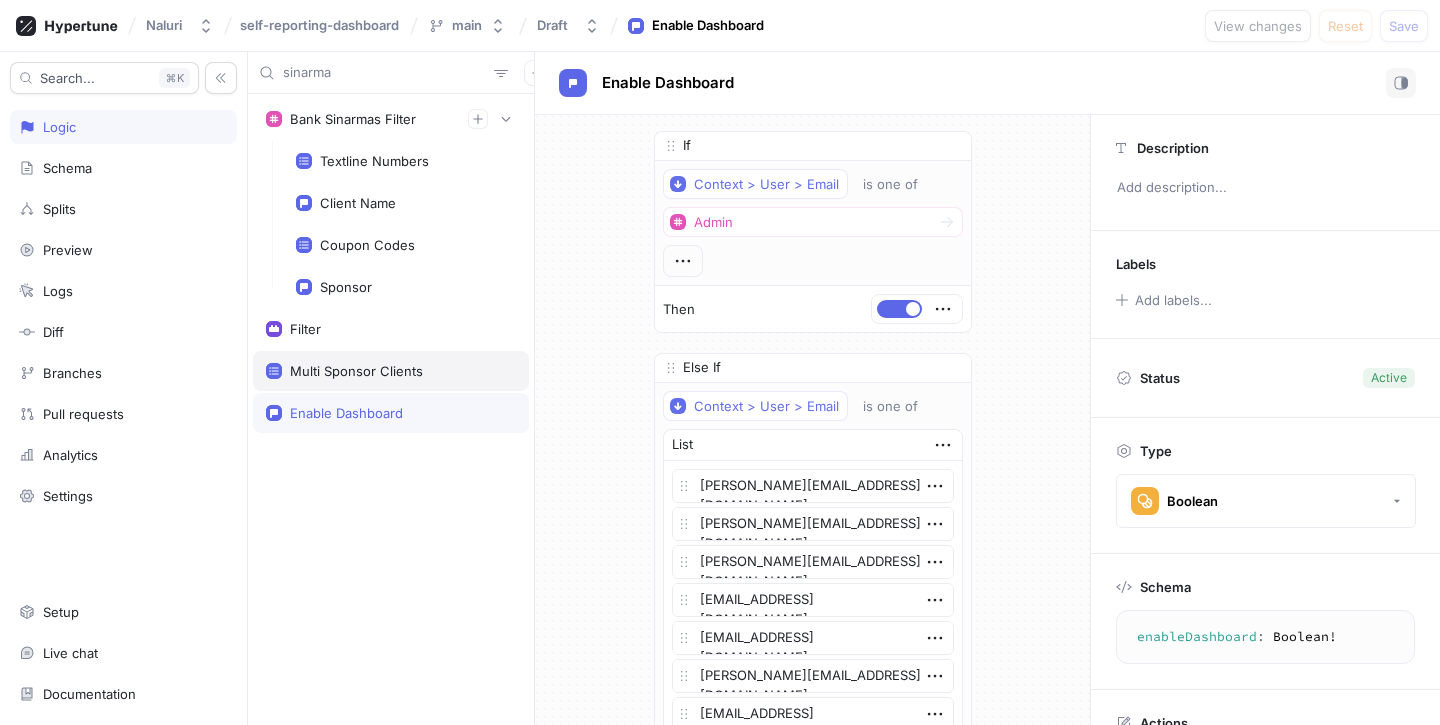 type on "x" 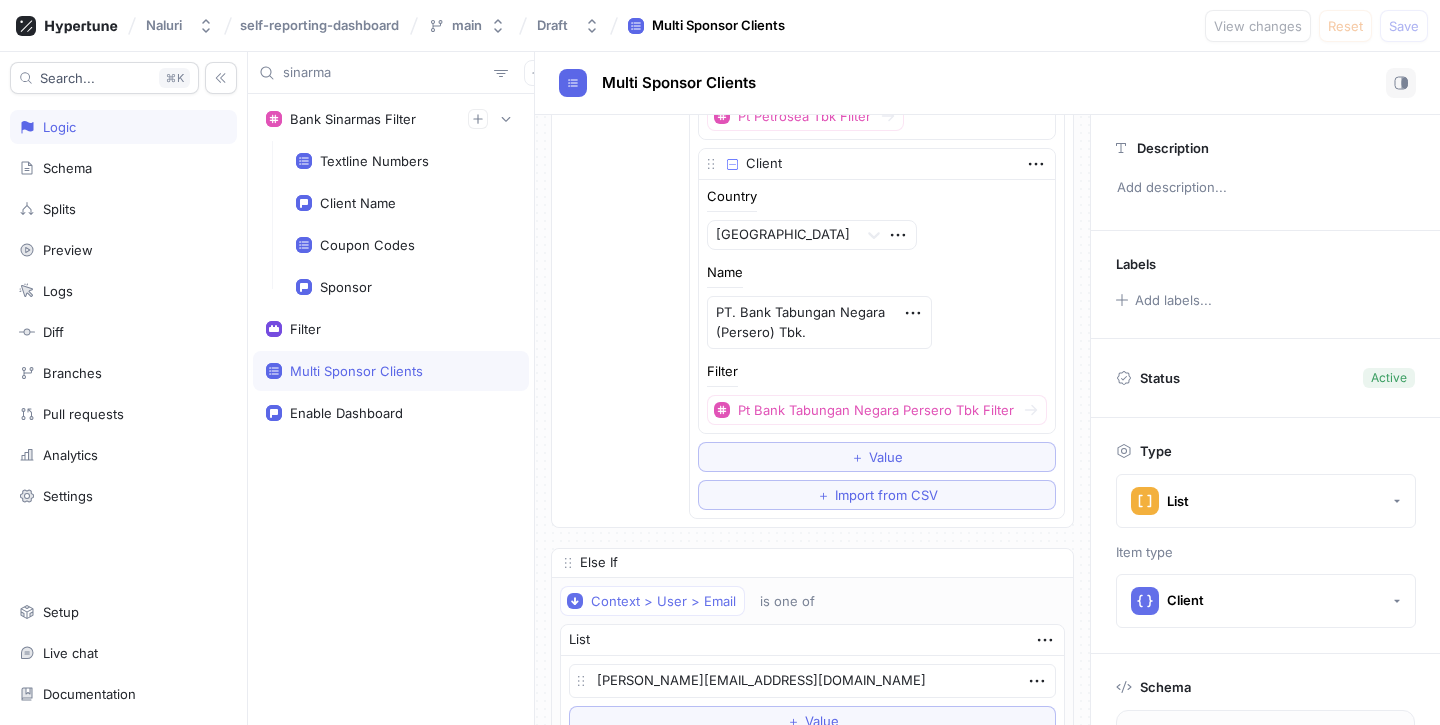 scroll, scrollTop: 13002, scrollLeft: 0, axis: vertical 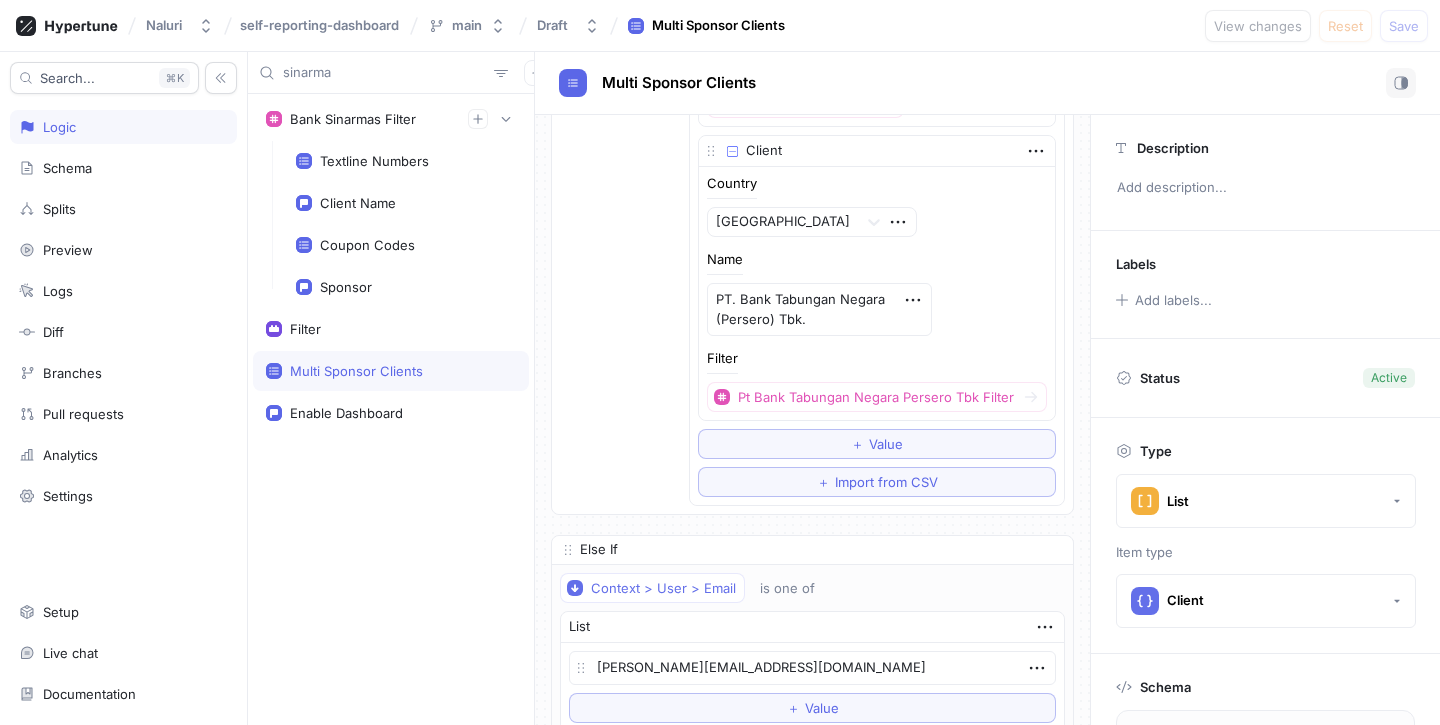click on "sinarma" at bounding box center (384, 73) 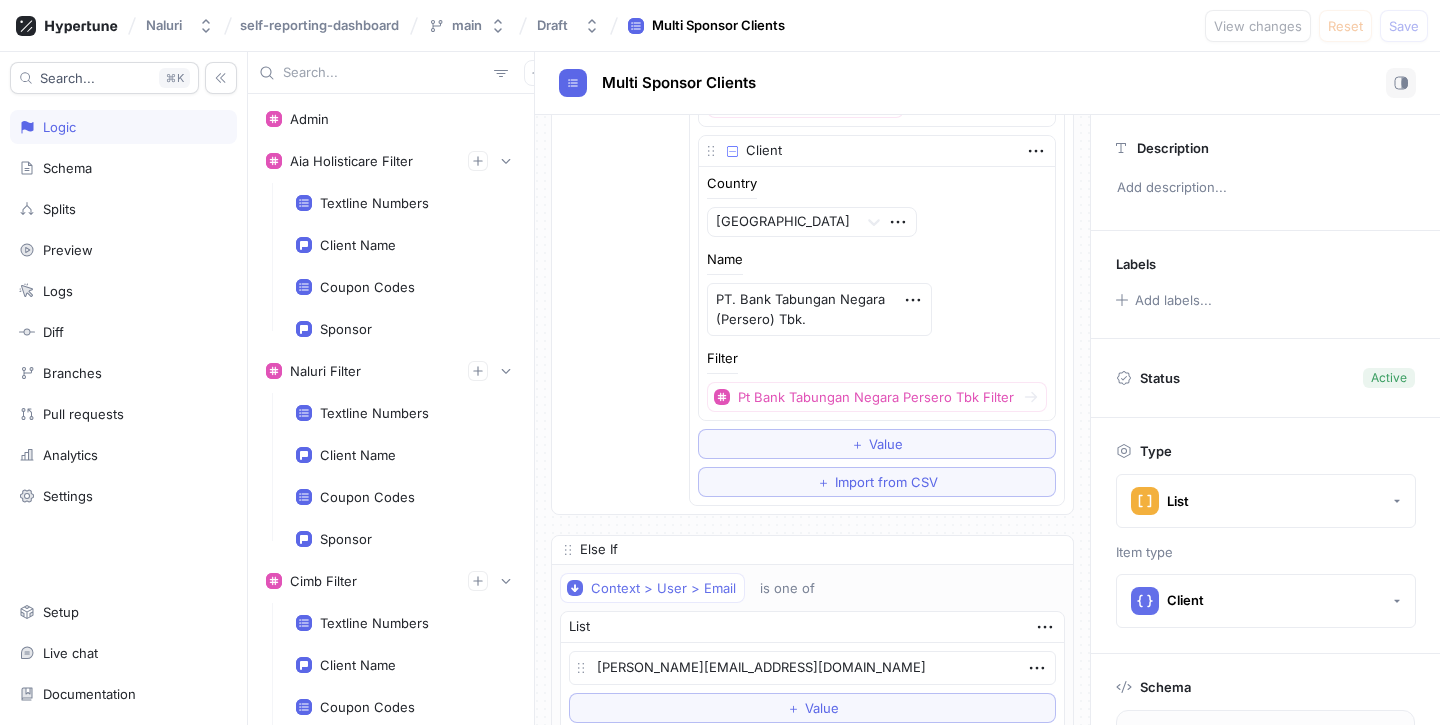 type on "x" 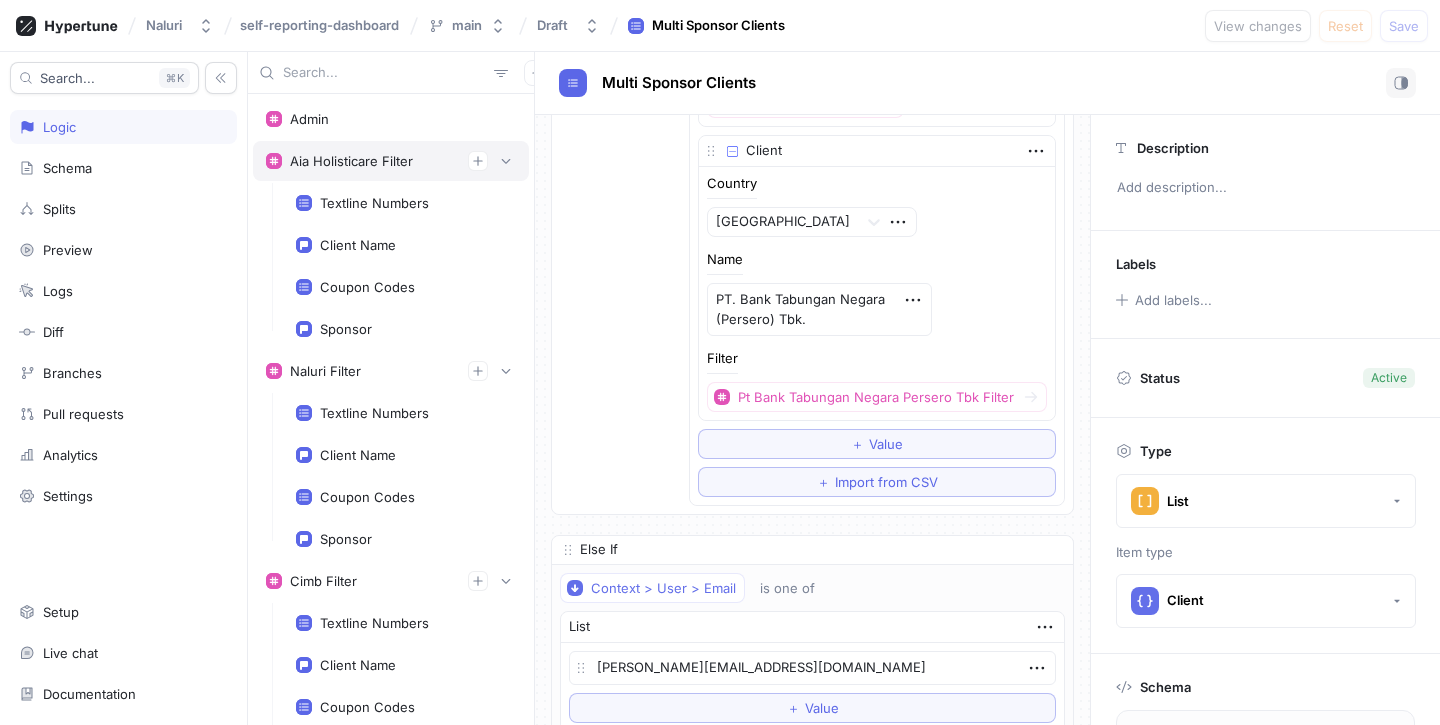 type 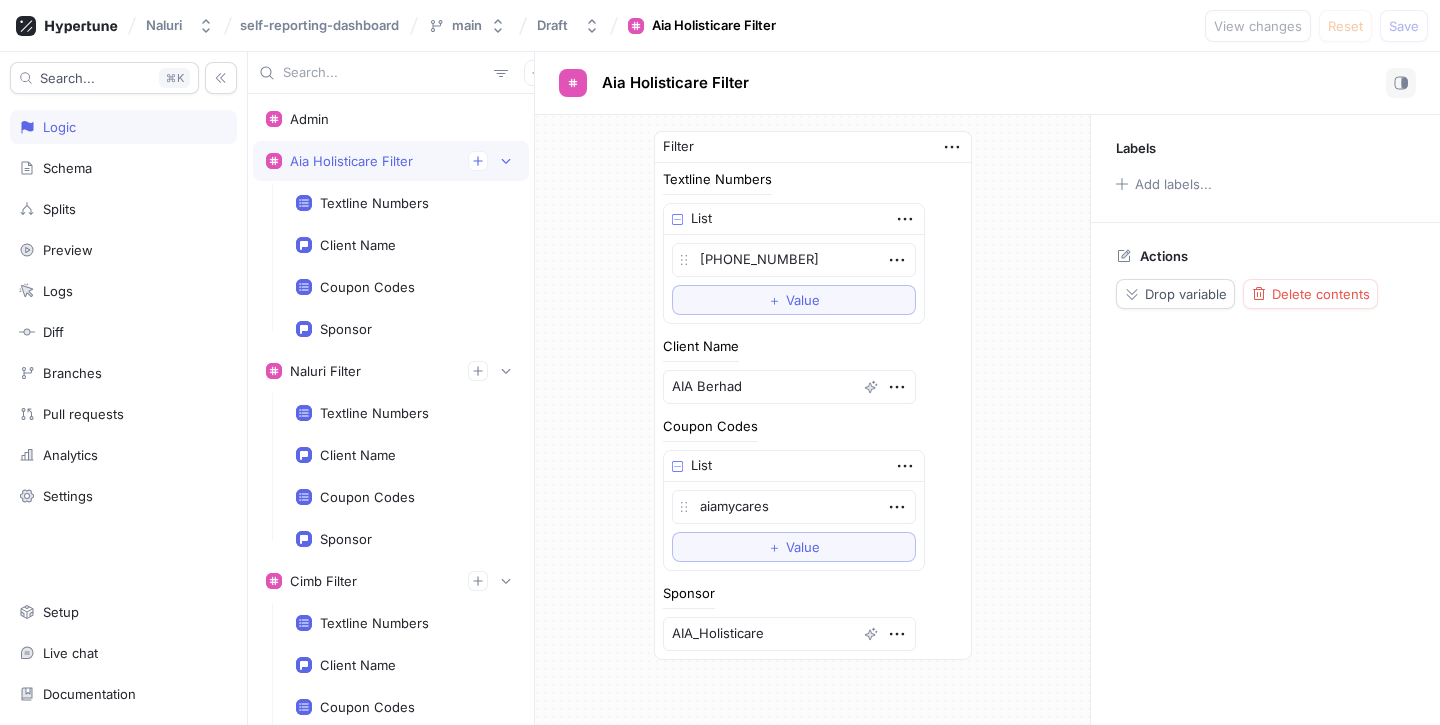scroll, scrollTop: 168, scrollLeft: 0, axis: vertical 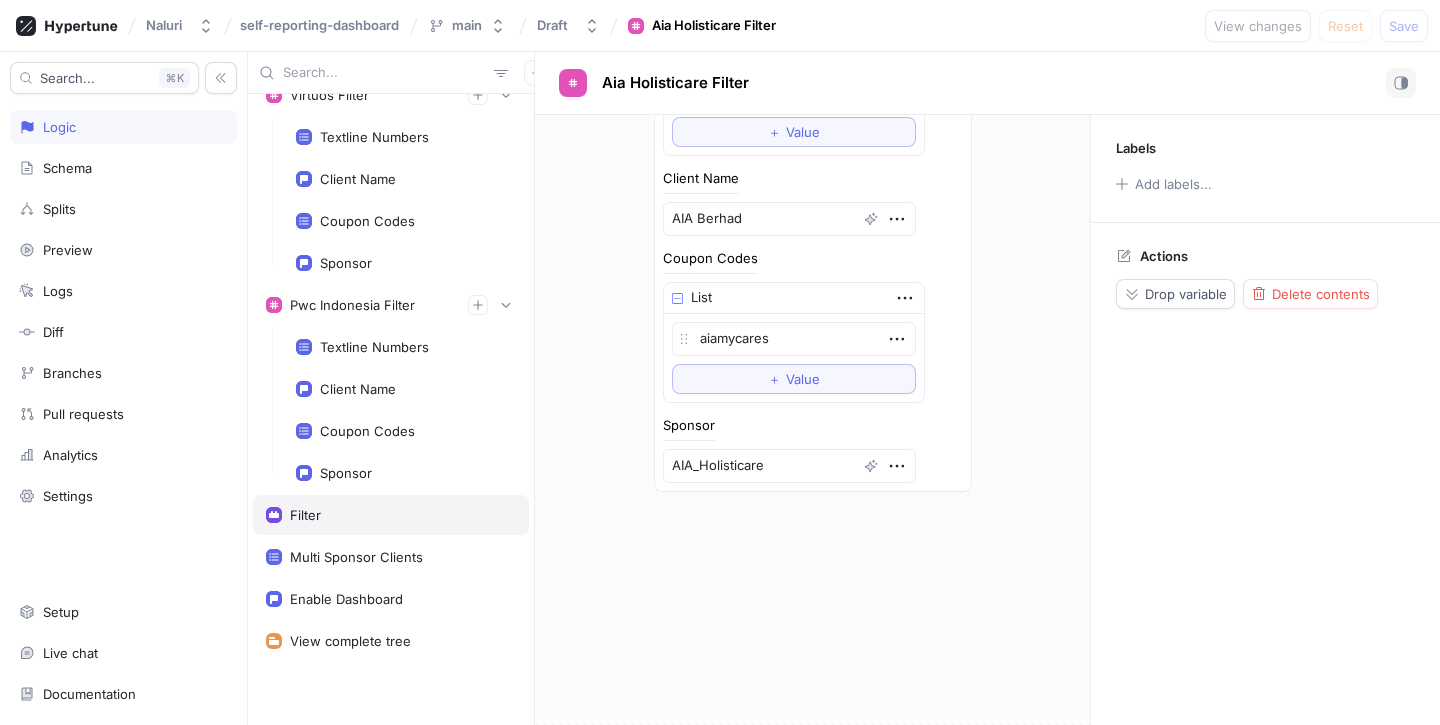 click on "Filter" at bounding box center (305, 515) 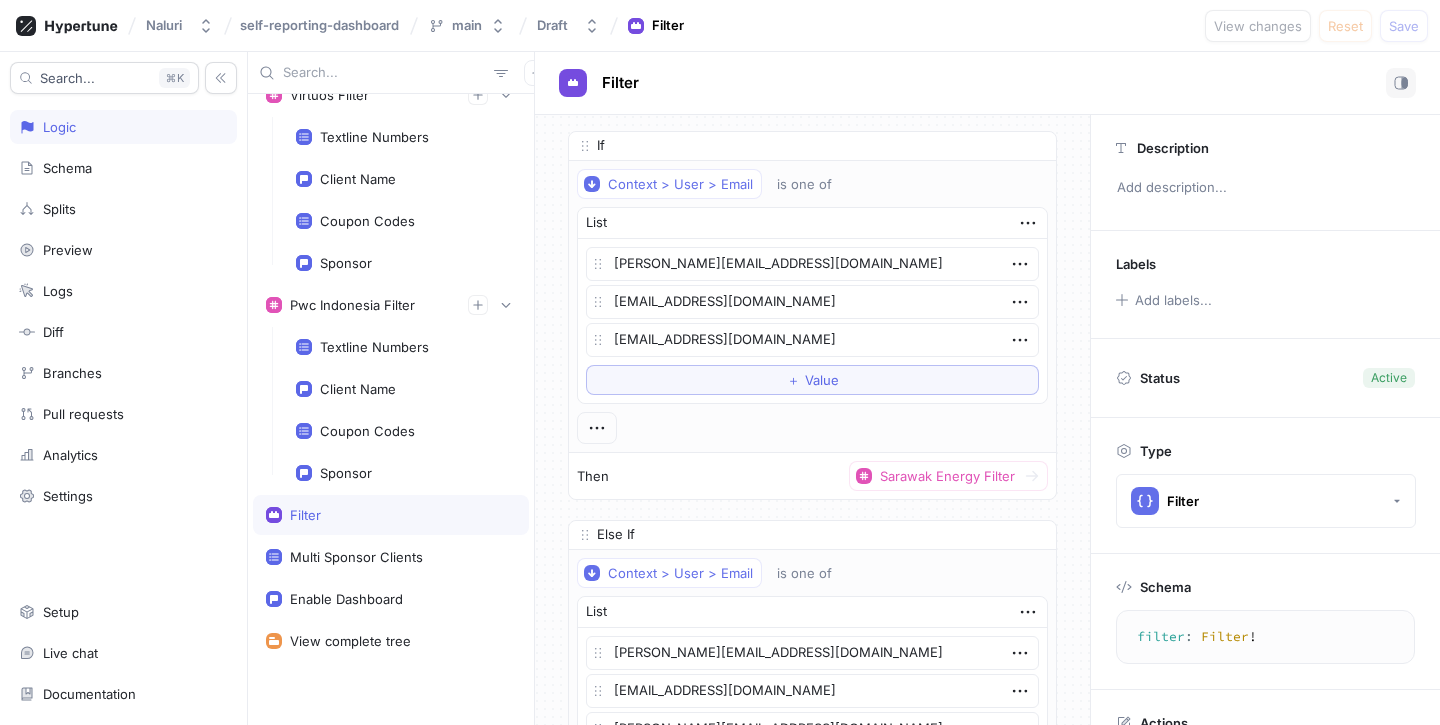 scroll, scrollTop: 0, scrollLeft: 0, axis: both 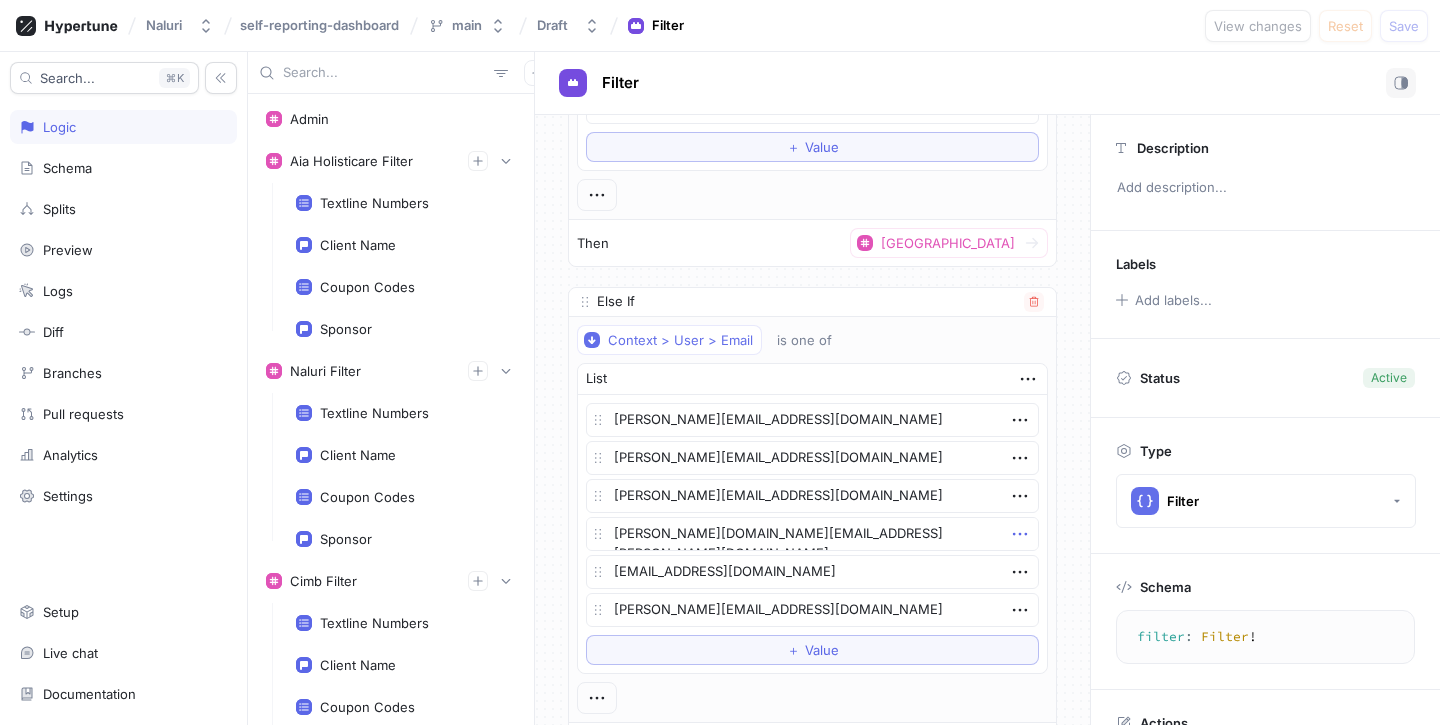 click 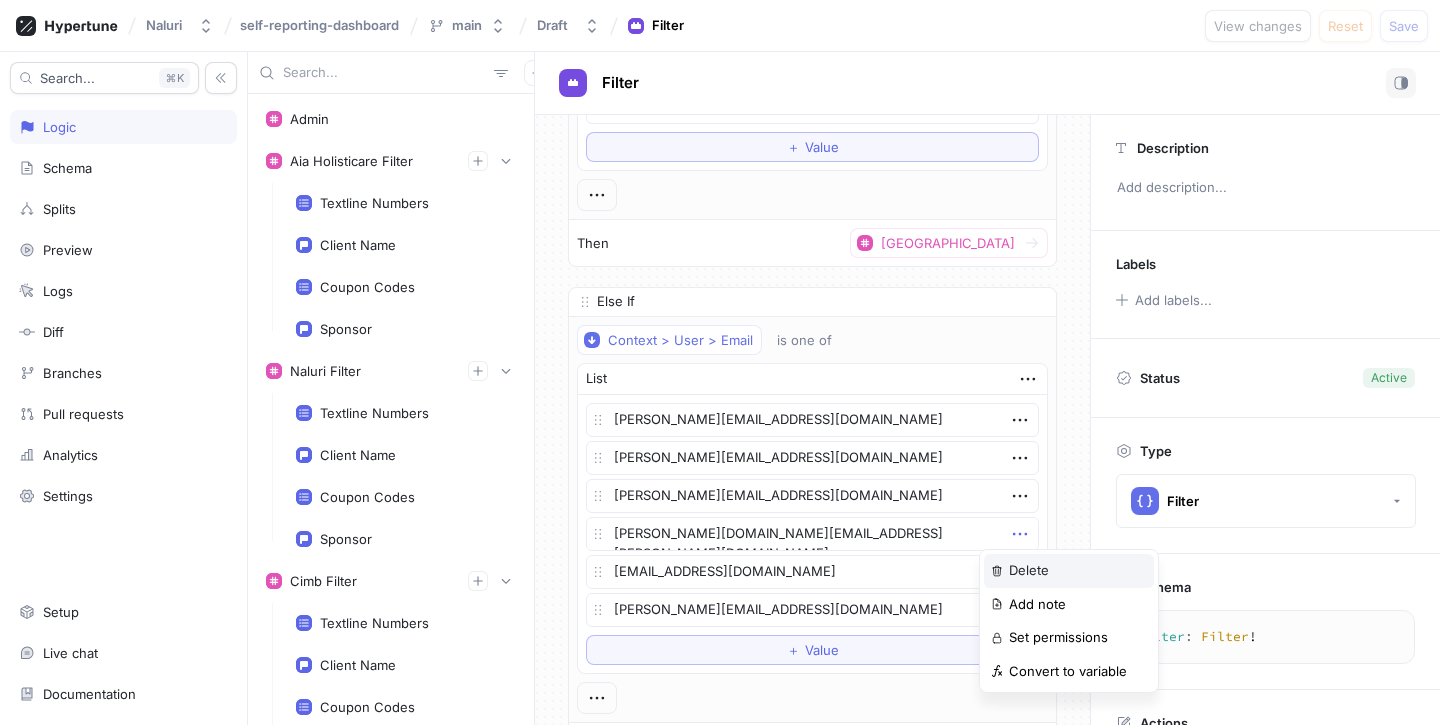 click on "Delete" at bounding box center [1029, 571] 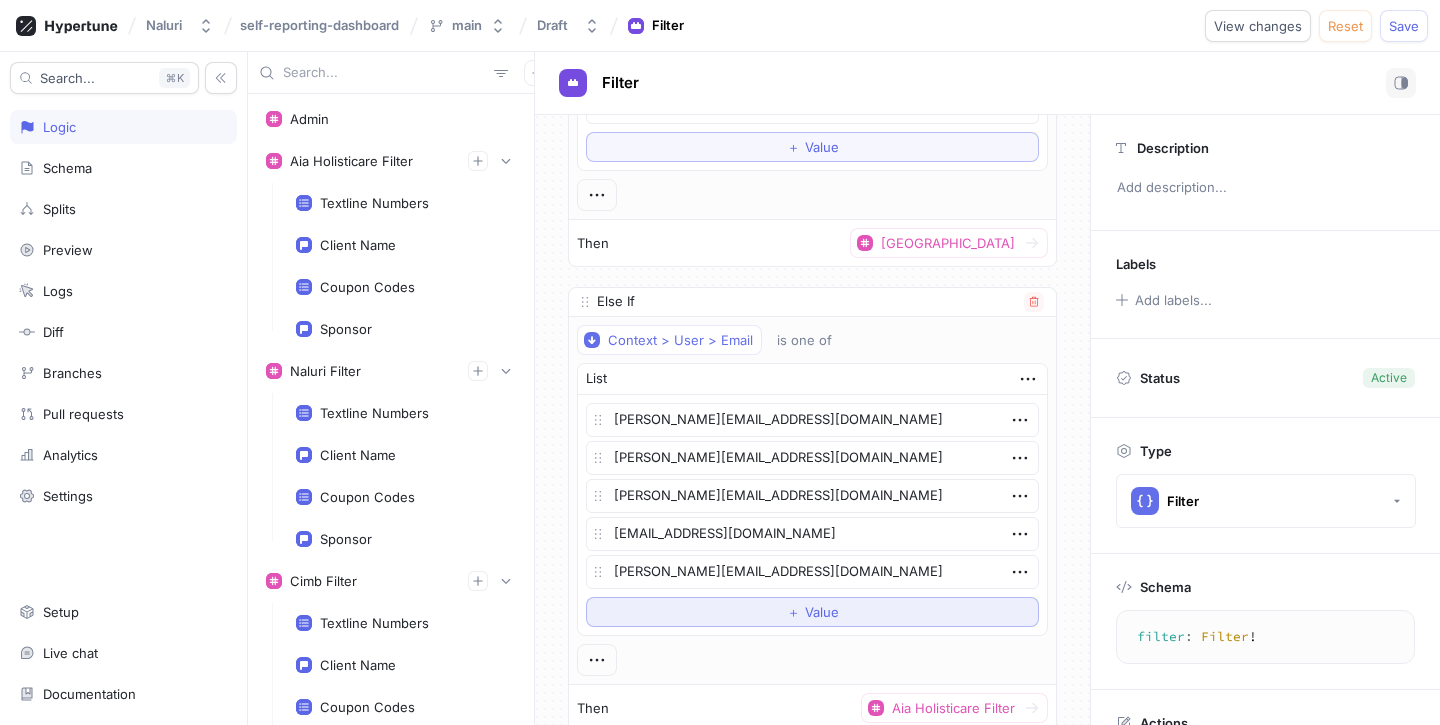click on "＋ Value" at bounding box center (812, 612) 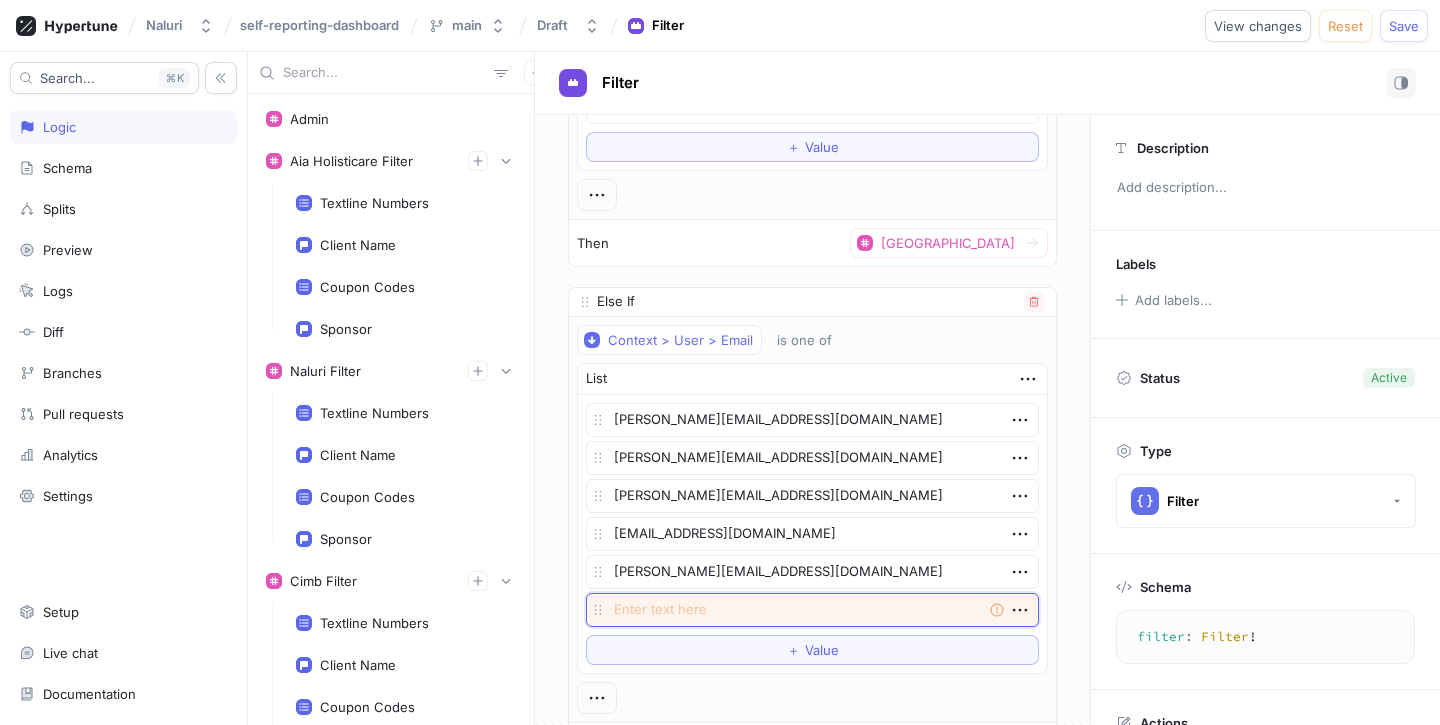 click at bounding box center [812, 610] 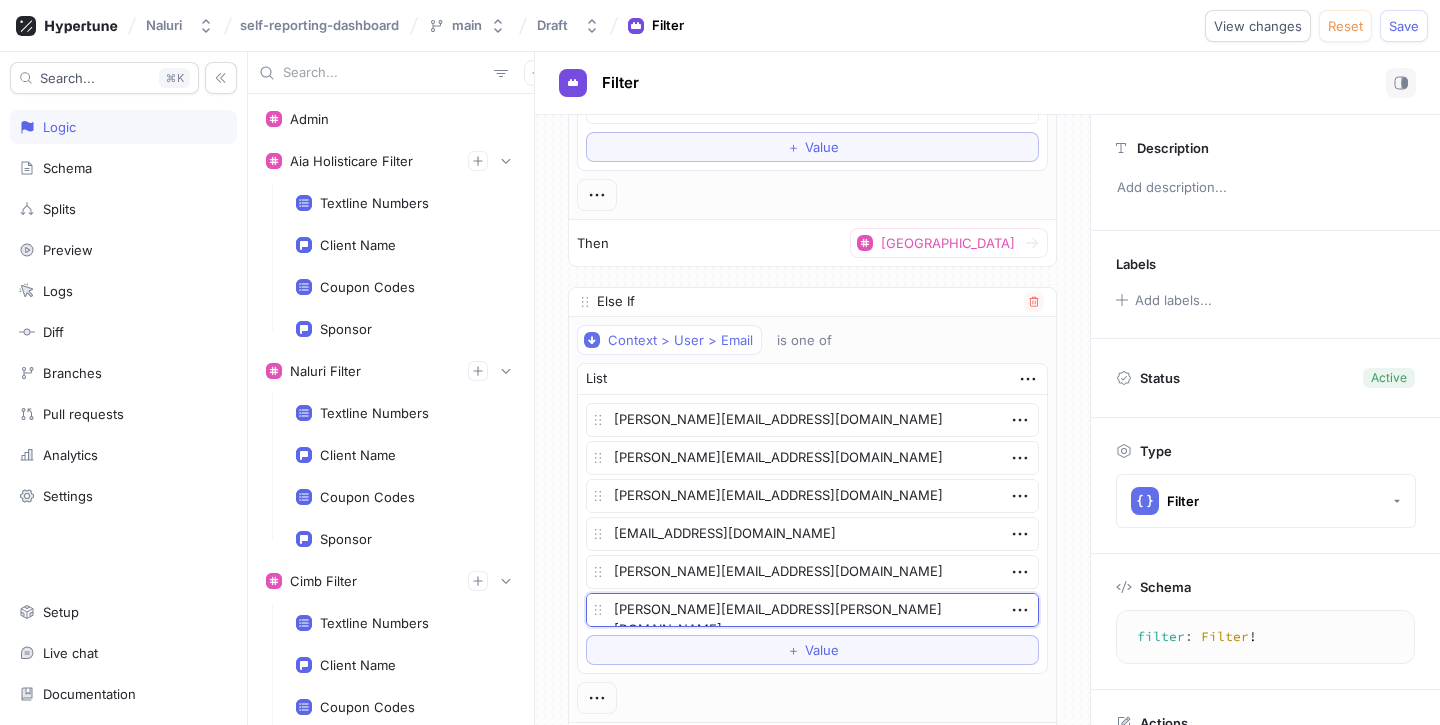 type on "x" 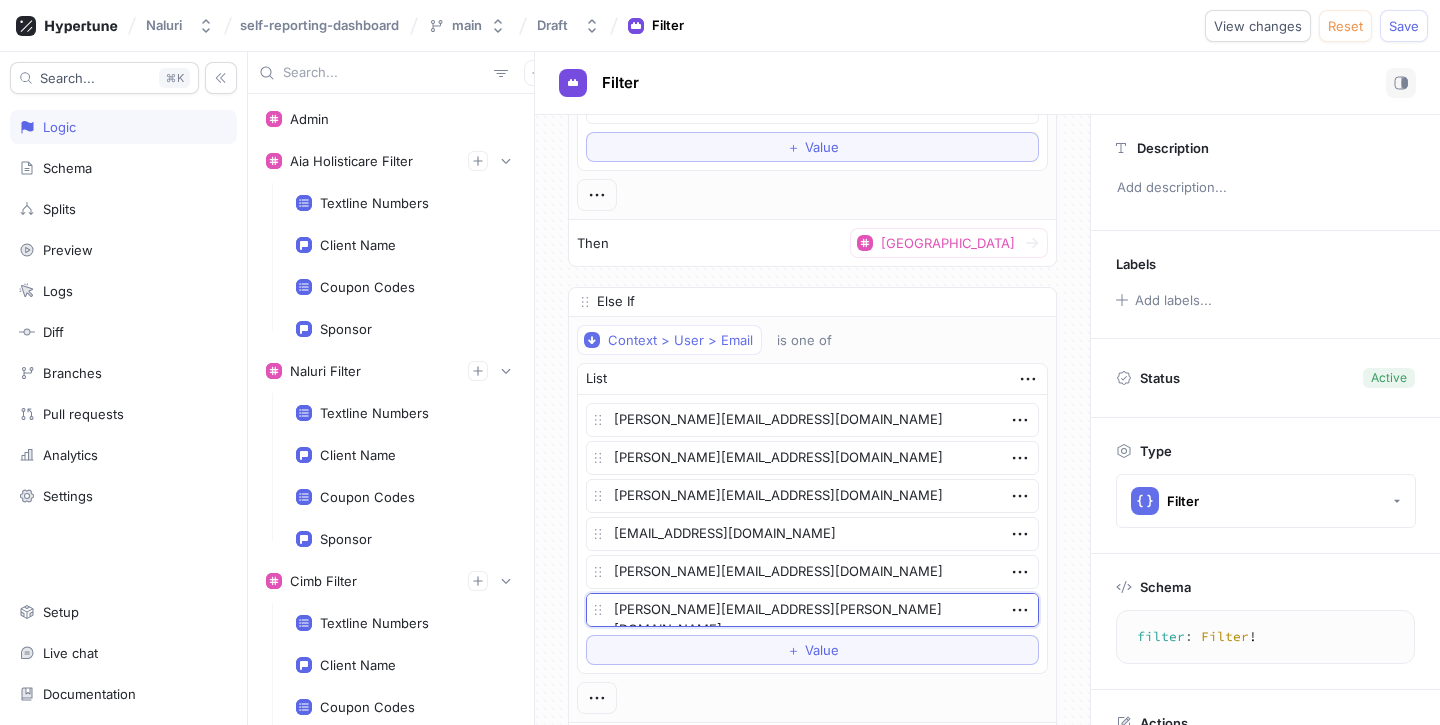 type on "[PERSON_NAME][EMAIL_ADDRESS][PERSON_NAME][DOMAIN_NAME]" 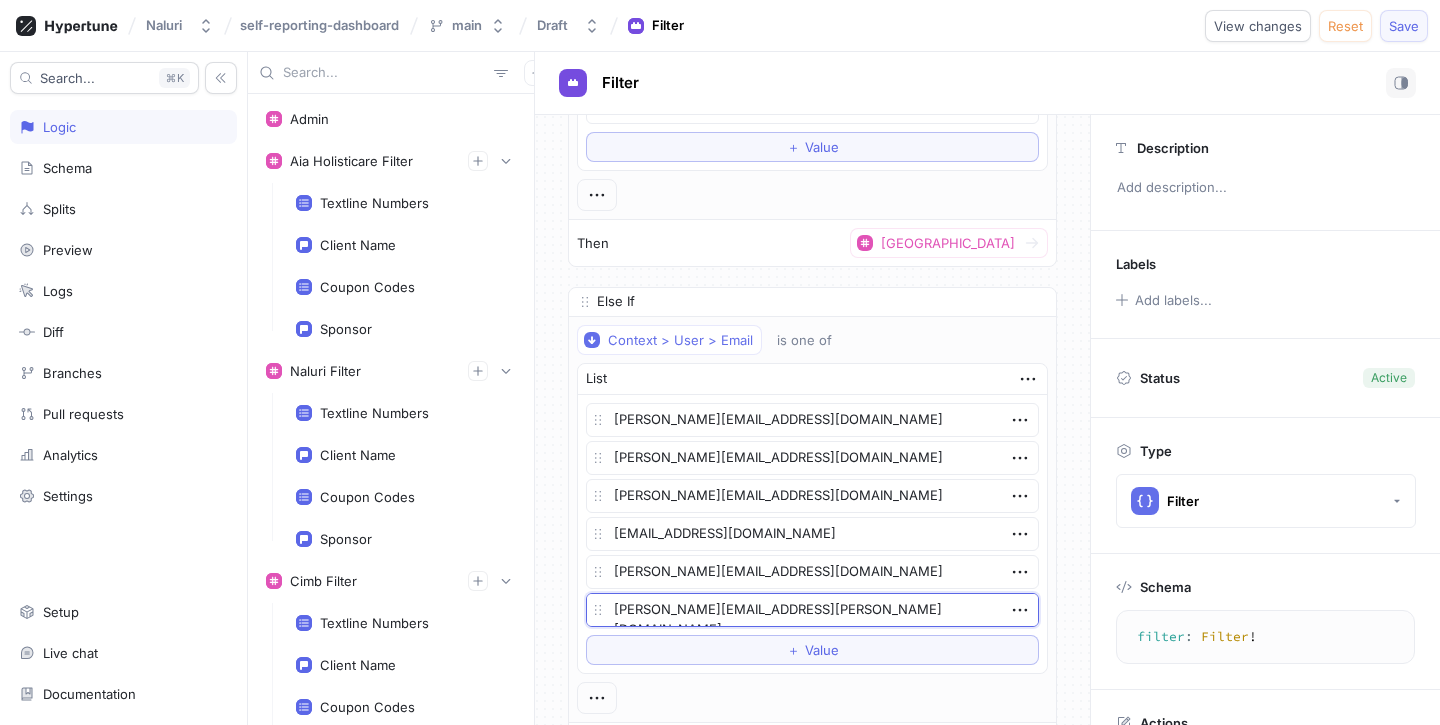 click on "Save" at bounding box center [1404, 26] 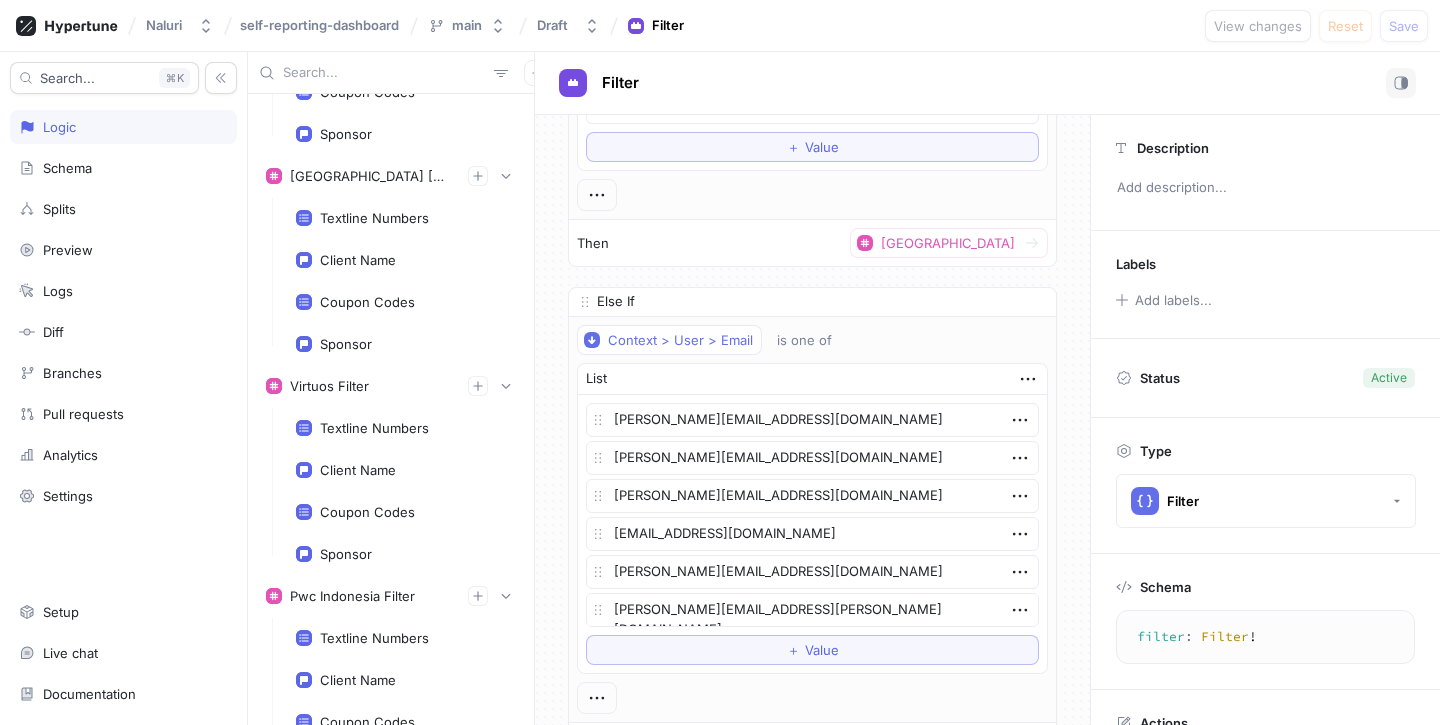 scroll, scrollTop: 15648, scrollLeft: 0, axis: vertical 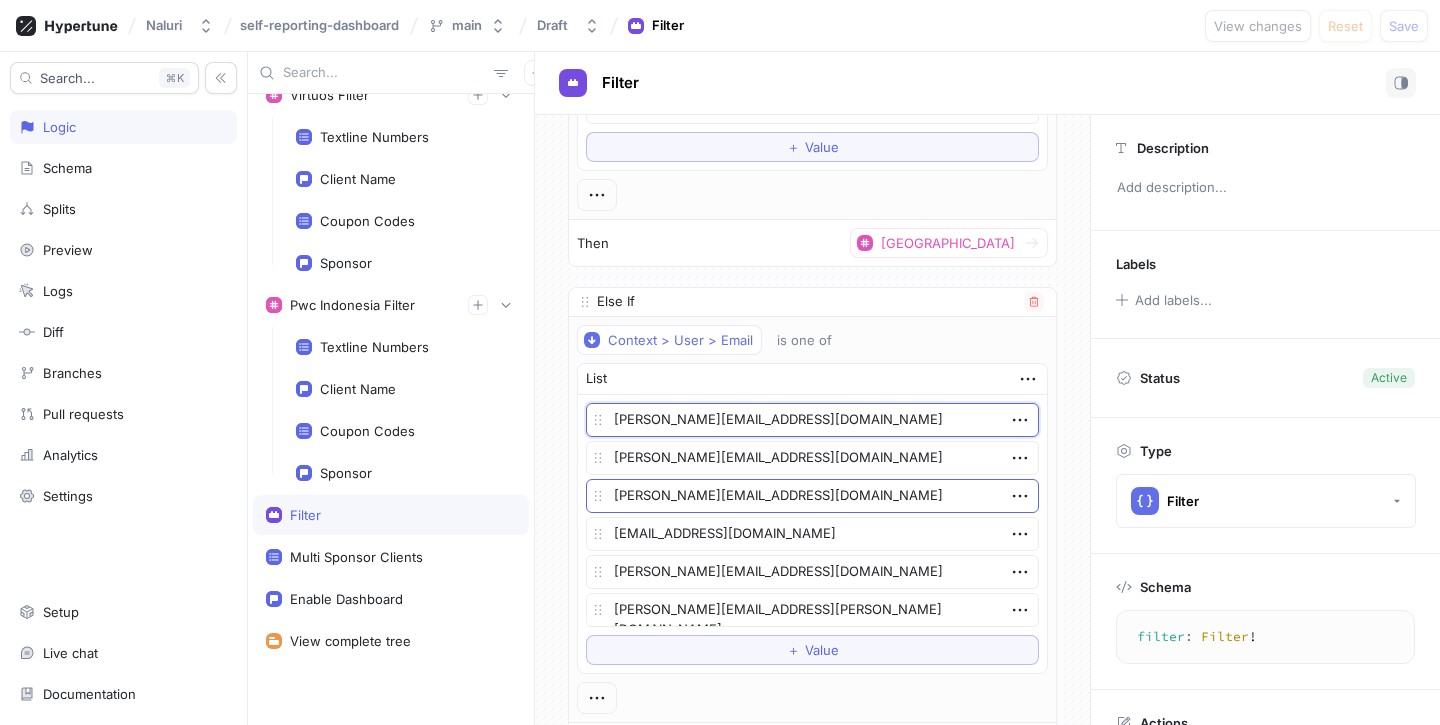 drag, startPoint x: 648, startPoint y: 421, endPoint x: 663, endPoint y: 488, distance: 68.65858 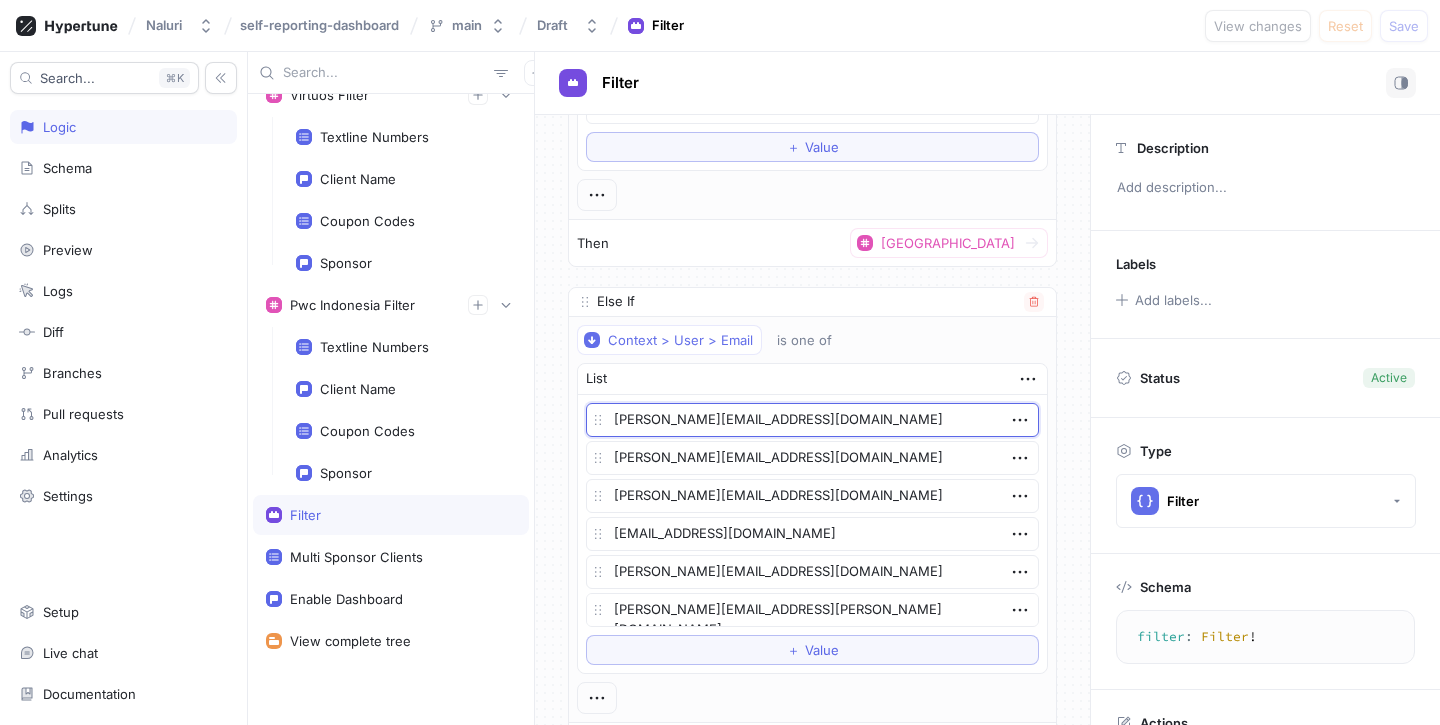 click on "[PERSON_NAME][EMAIL_ADDRESS][DOMAIN_NAME]" at bounding box center [812, 420] 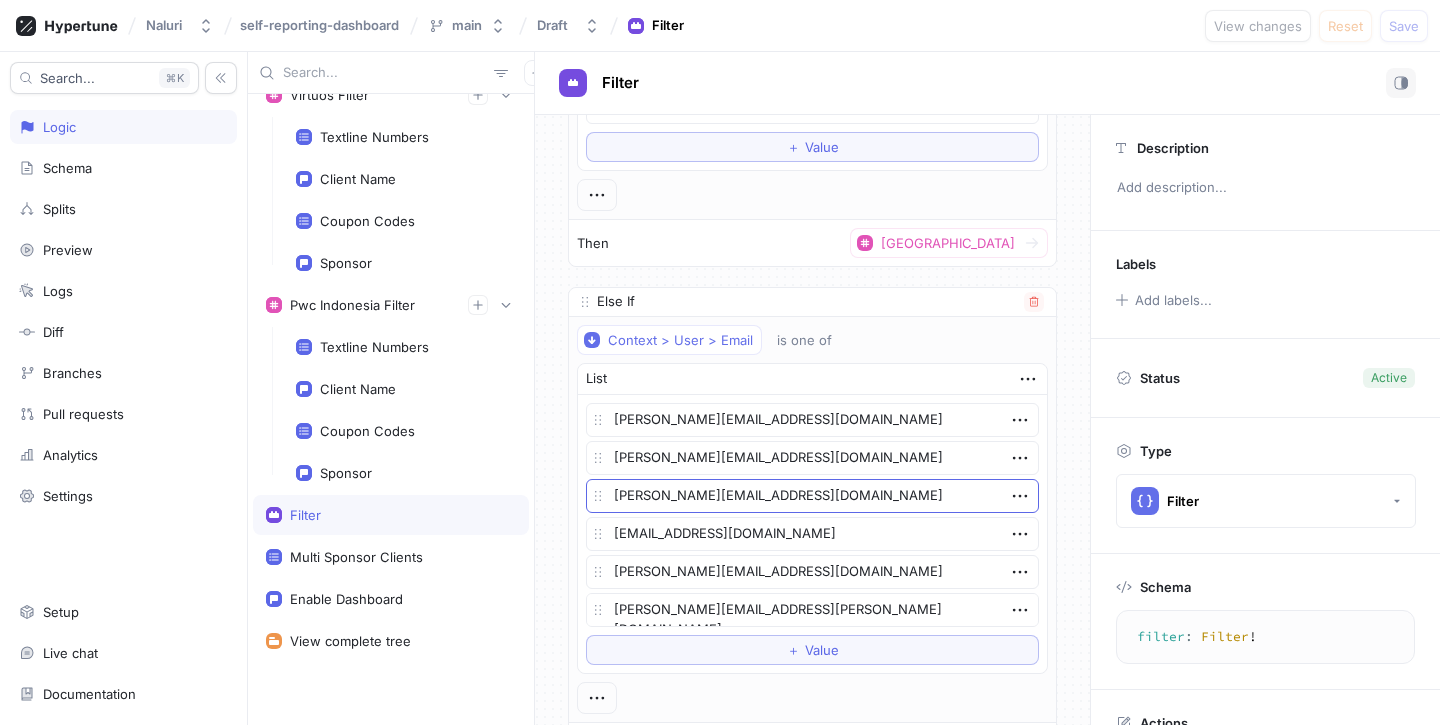 click on "If Context > User > Email is one of List [PERSON_NAME][EMAIL_ADDRESS][DOMAIN_NAME] [EMAIL_ADDRESS][DOMAIN_NAME] [DOMAIN_NAME][EMAIL_ADDRESS][DOMAIN_NAME]
To pick up a draggable item, press the space bar.
While dragging, use the arrow keys to move the item.
Press space again to drop the item in its new position, or press escape to cancel.
＋ Value Then Sarawak Energy Filter Else If Context > User > Email is one of List [PERSON_NAME][EMAIL_ADDRESS][DOMAIN_NAME] [PERSON_NAME][EMAIL_ADDRESS][DOMAIN_NAME] [DOMAIN_NAME][EMAIL_ADDRESS][DOMAIN_NAME] [PERSON_NAME][EMAIL_ADDRESS][DOMAIN_NAME] [EMAIL_ADDRESS][DOMAIN_NAME] [EMAIL_ADDRESS][DOMAIN_NAME] [DOMAIN_NAME][EMAIL_ADDRESS][DOMAIN_NAME] [DOMAIN_NAME][EMAIL_ADDRESS][DOMAIN_NAME] [PERSON_NAME][EMAIL_ADDRESS][DOMAIN_NAME] [EMAIL_ADDRESS][DOMAIN_NAME] [EMAIL_ADDRESS][DOMAIN_NAME]
To pick up a draggable item, press the space bar.
While dragging, use the arrow keys to move the item.
Press space again to drop the item in its new position, or press escape to cancel.
＋ Value Then Cimb Filter Else If Context > User > Email is one of List [EMAIL_ADDRESS][DOMAIN_NAME] [PERSON_NAME][EMAIL_ADDRESS][DOMAIN_NAME] ＋ Value Then Pertamina Persero Filter Else If Context > User > Email is one of List ＋" at bounding box center [812, 12682] 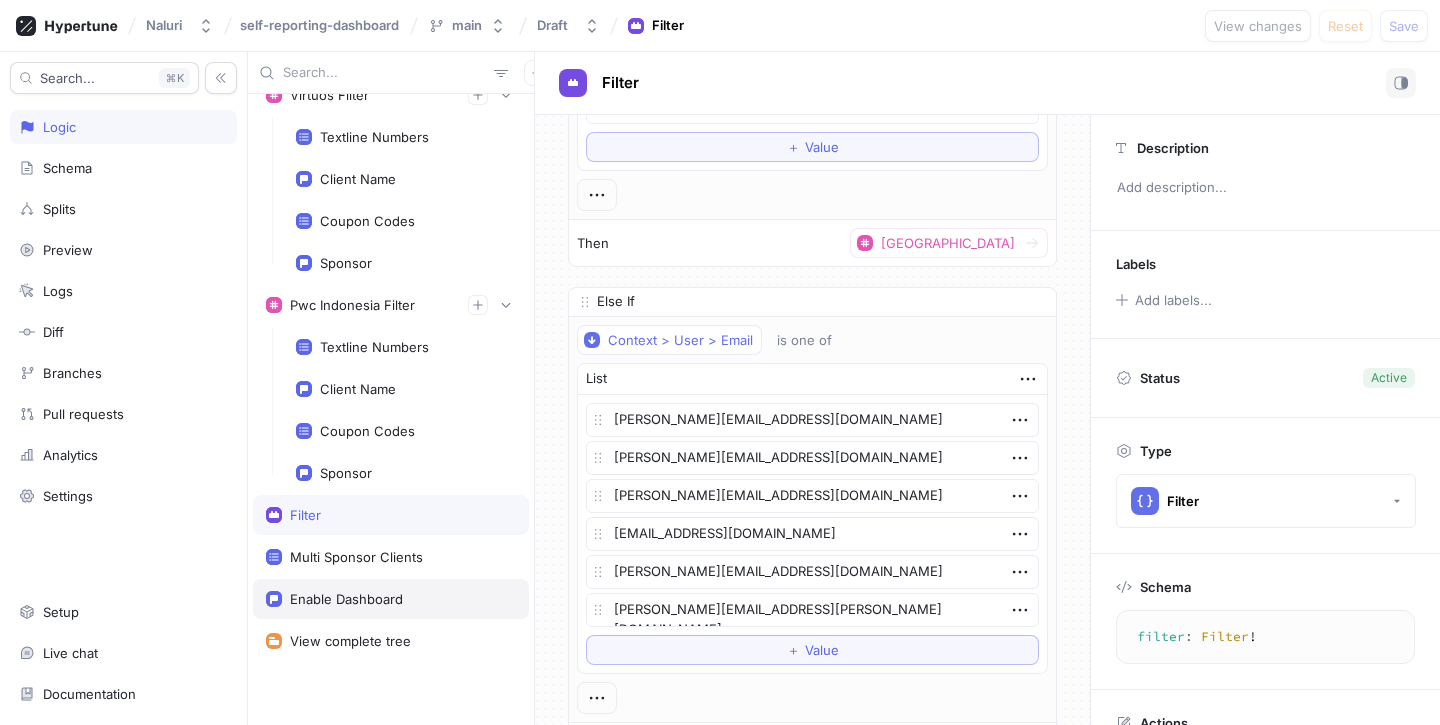 click on "Enable Dashboard" at bounding box center [346, 599] 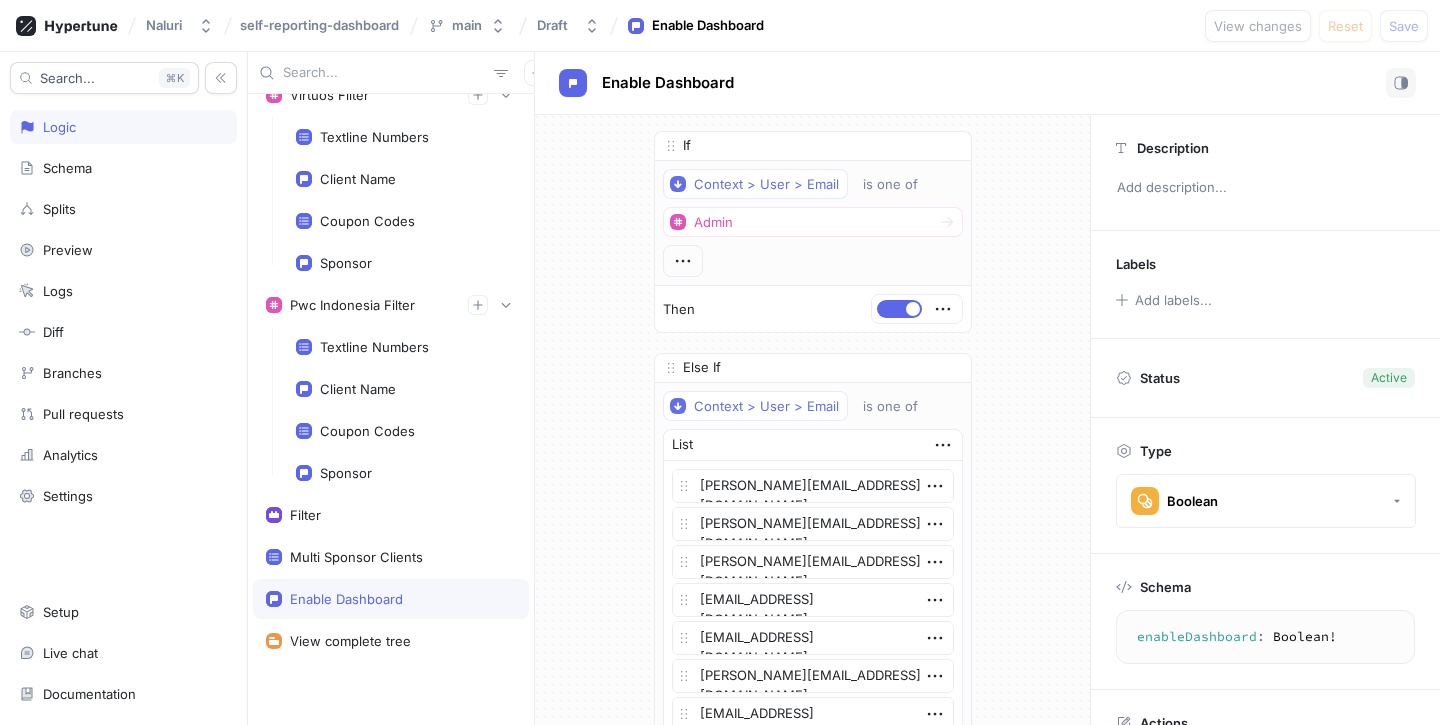 scroll, scrollTop: 902, scrollLeft: 0, axis: vertical 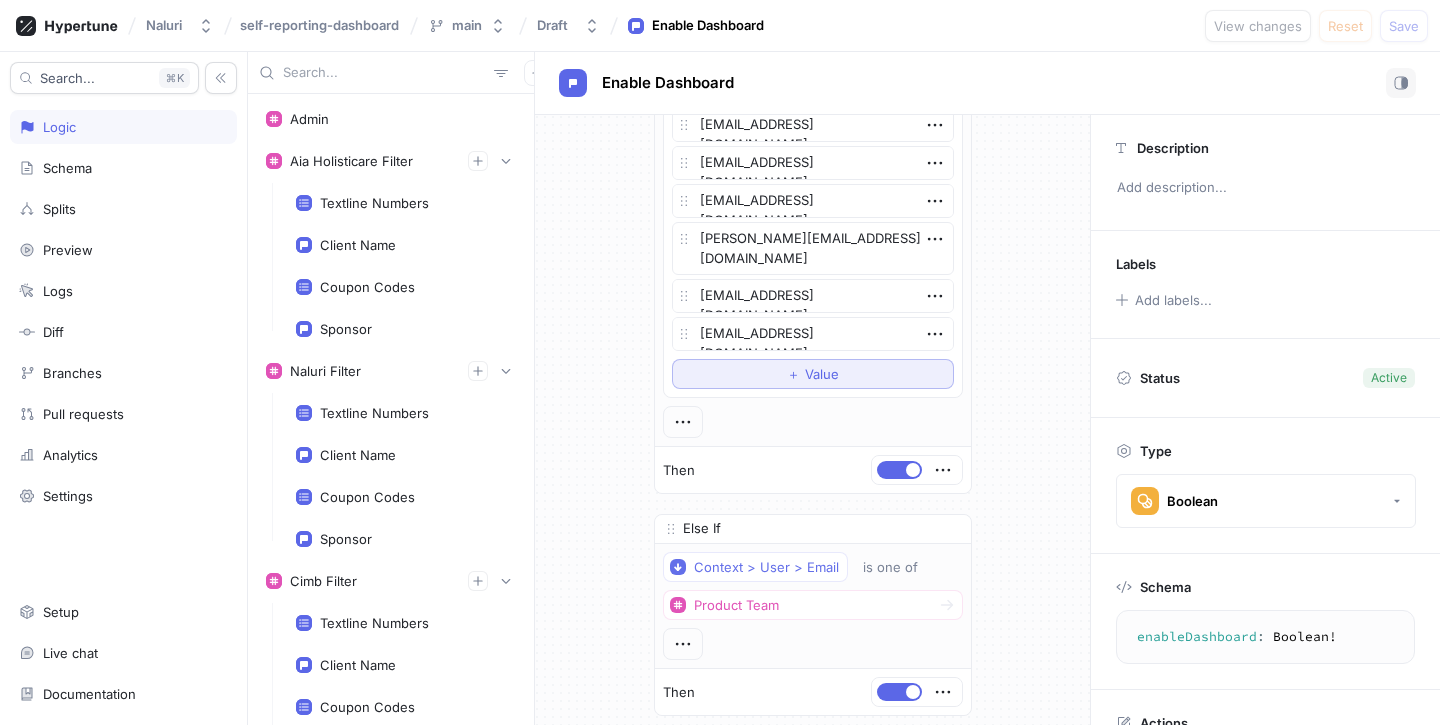 click on "＋" at bounding box center (793, 374) 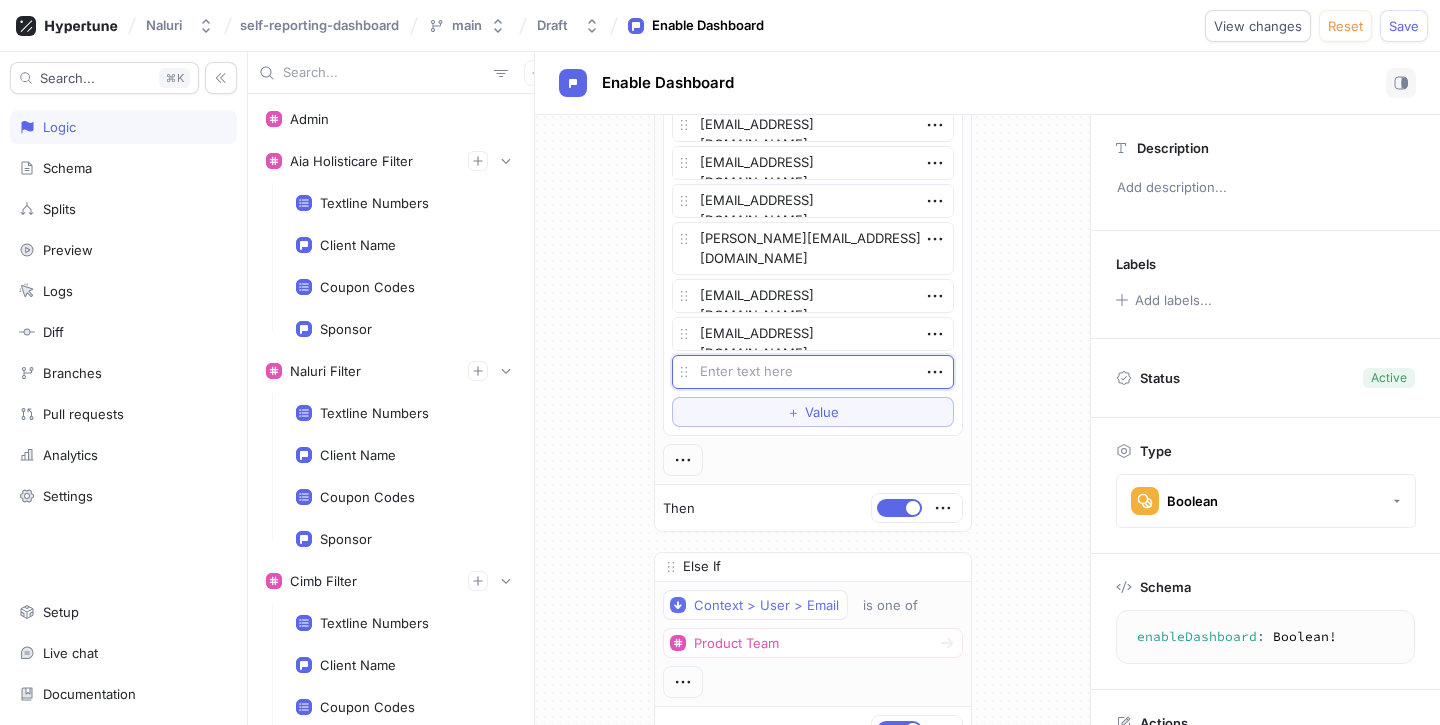 type on "[PERSON_NAME][EMAIL_ADDRESS][PERSON_NAME][DOMAIN_NAME]" 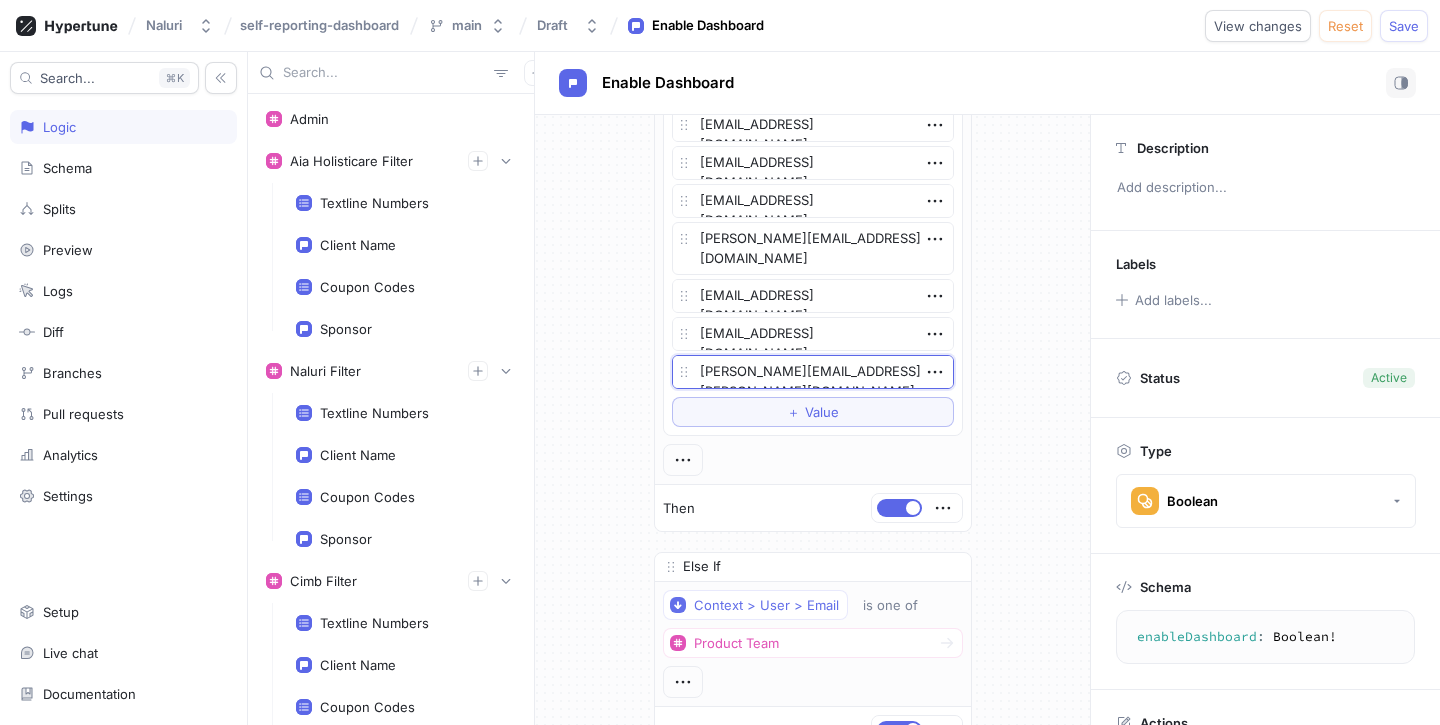 type on "x" 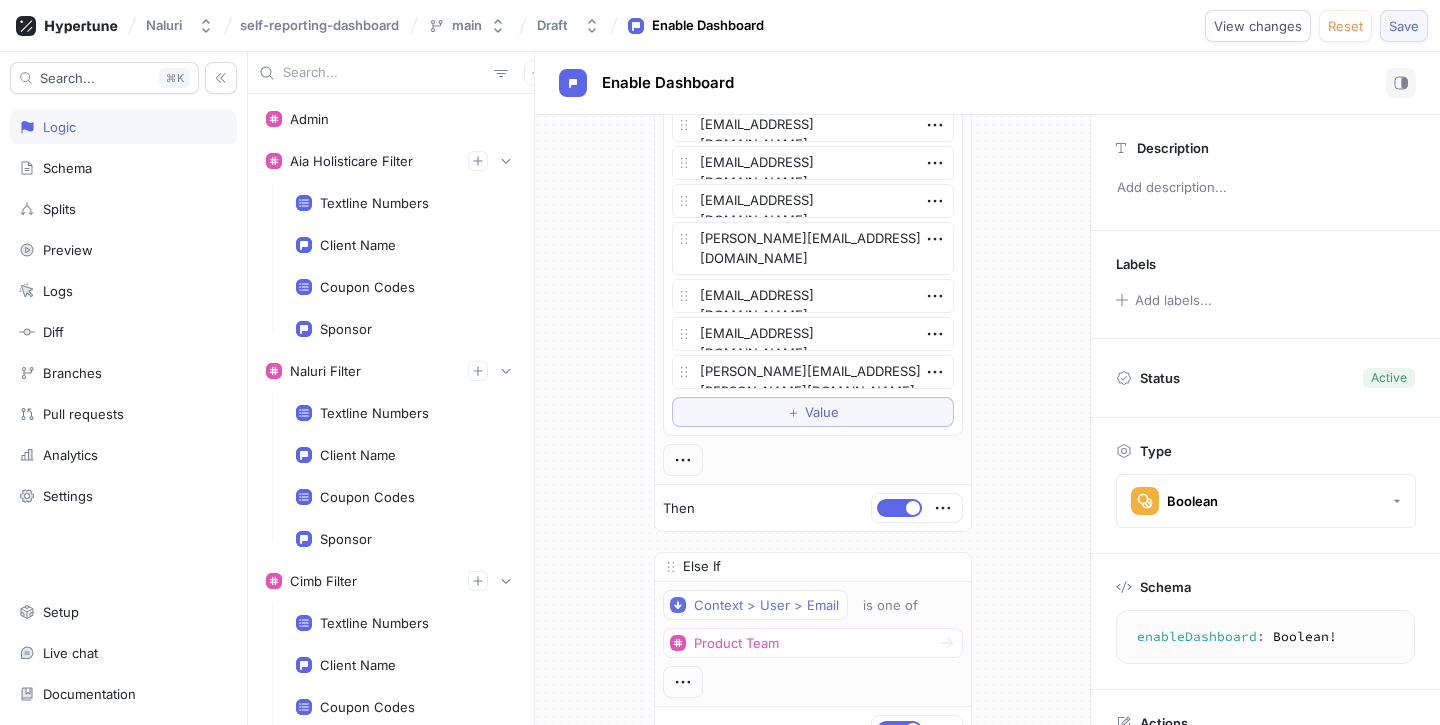 click on "Save" at bounding box center (1404, 26) 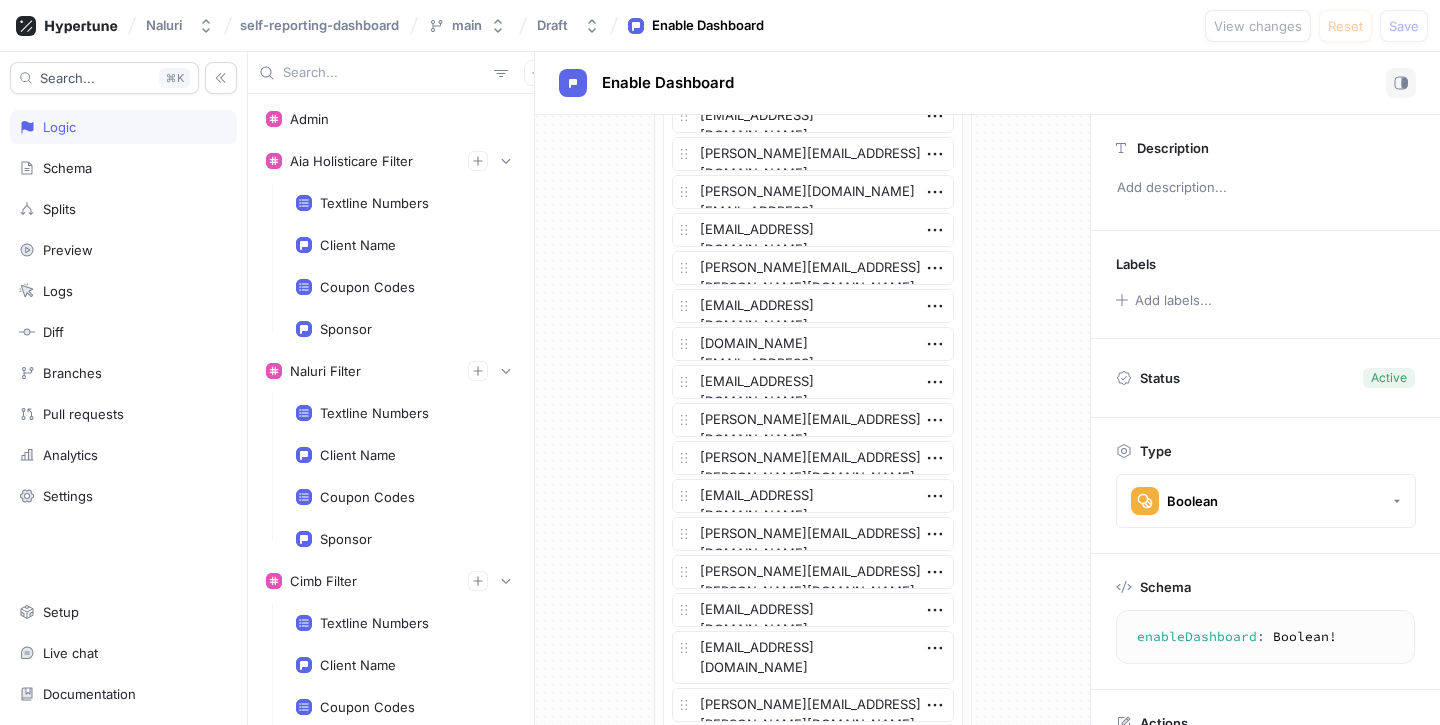 scroll, scrollTop: 4987, scrollLeft: 0, axis: vertical 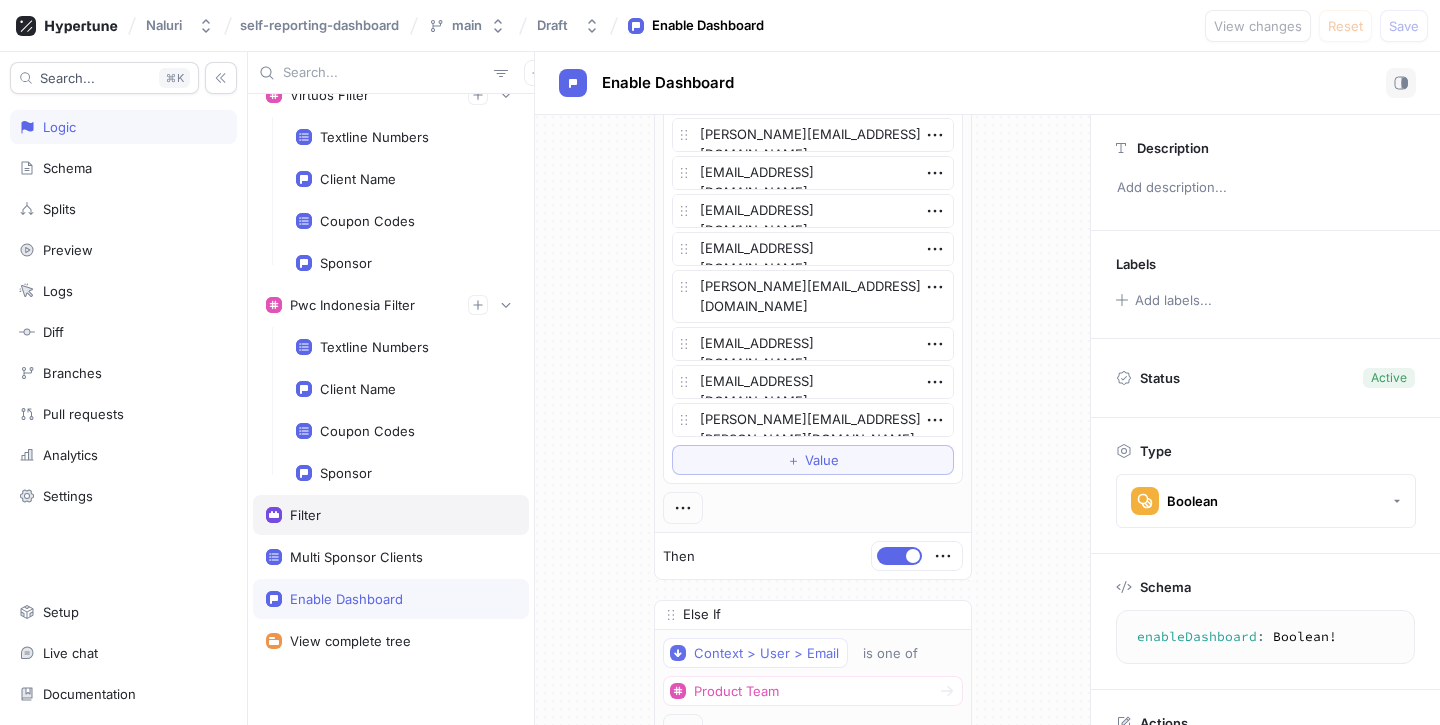 click on "Filter" at bounding box center [305, 515] 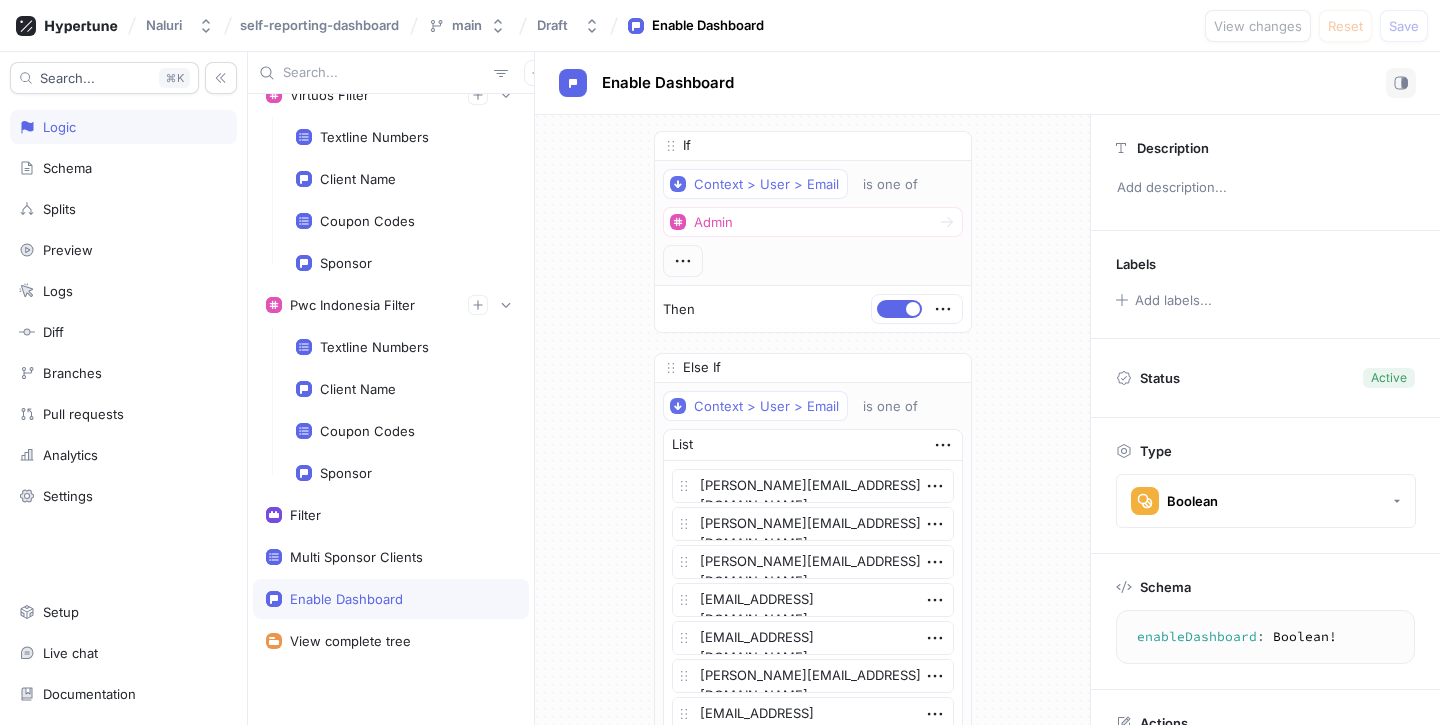 scroll, scrollTop: 0, scrollLeft: 0, axis: both 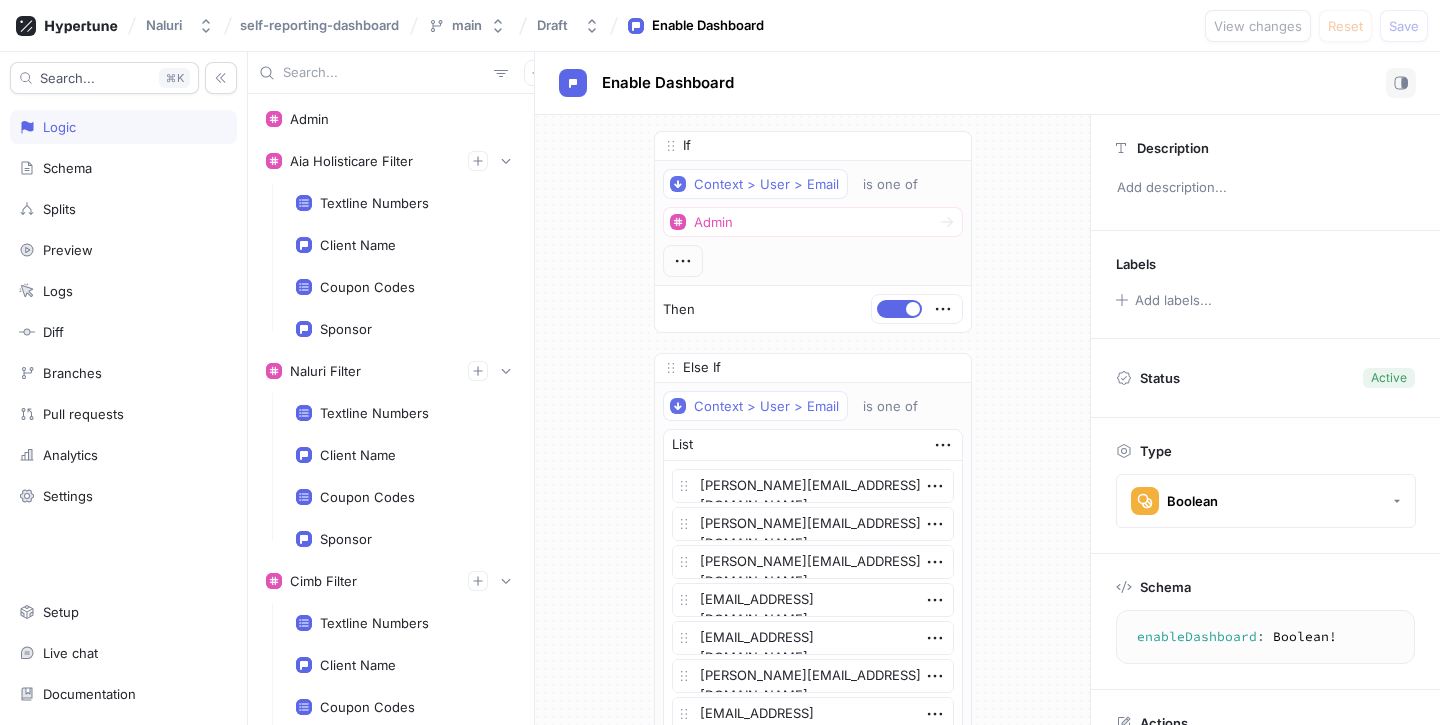 type on "x" 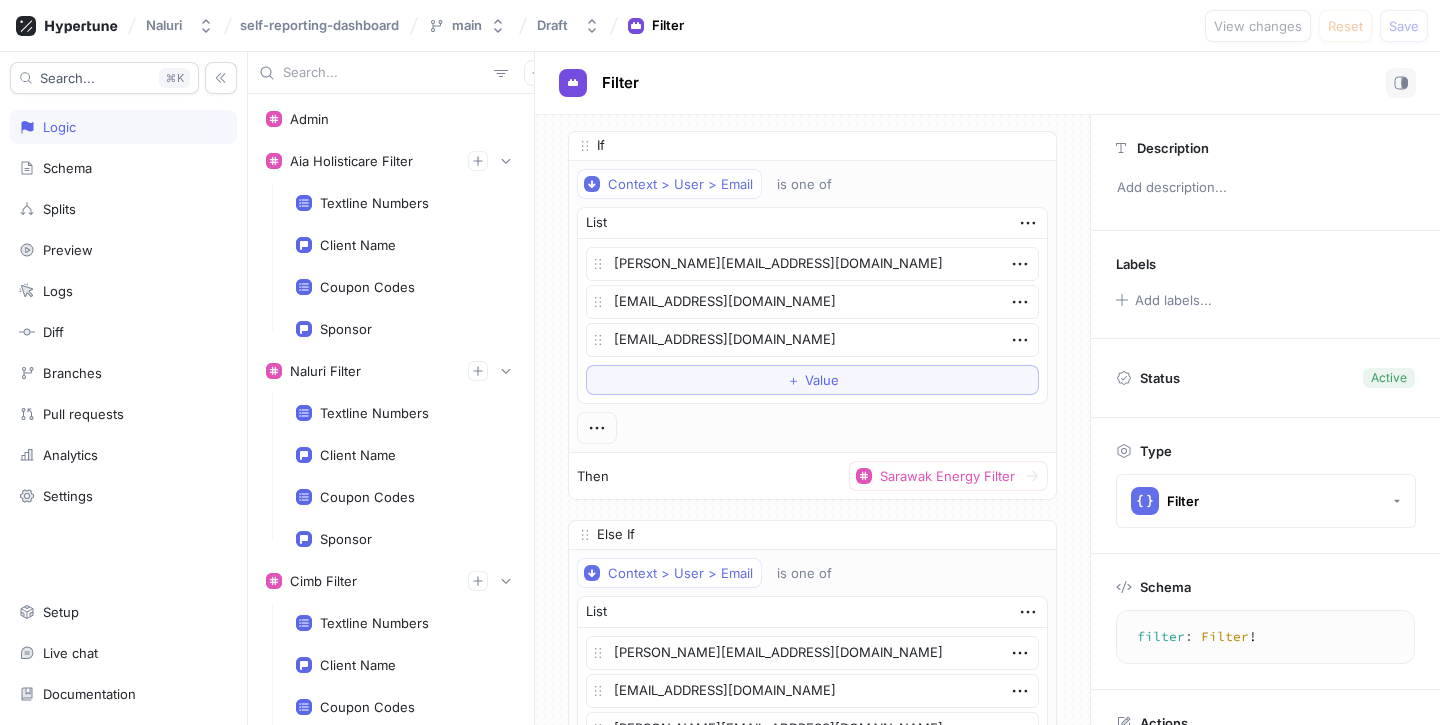 scroll, scrollTop: 15458, scrollLeft: 0, axis: vertical 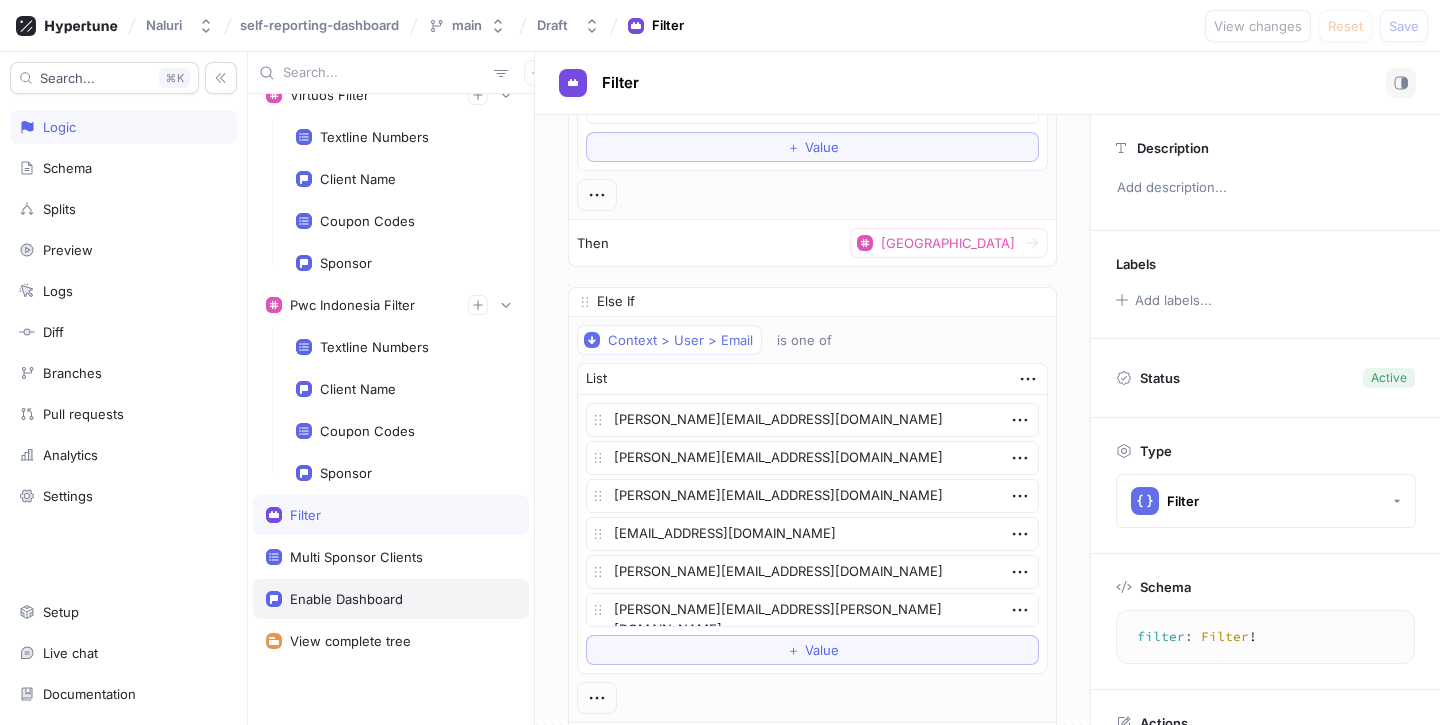 click on "Enable Dashboard" at bounding box center (391, 599) 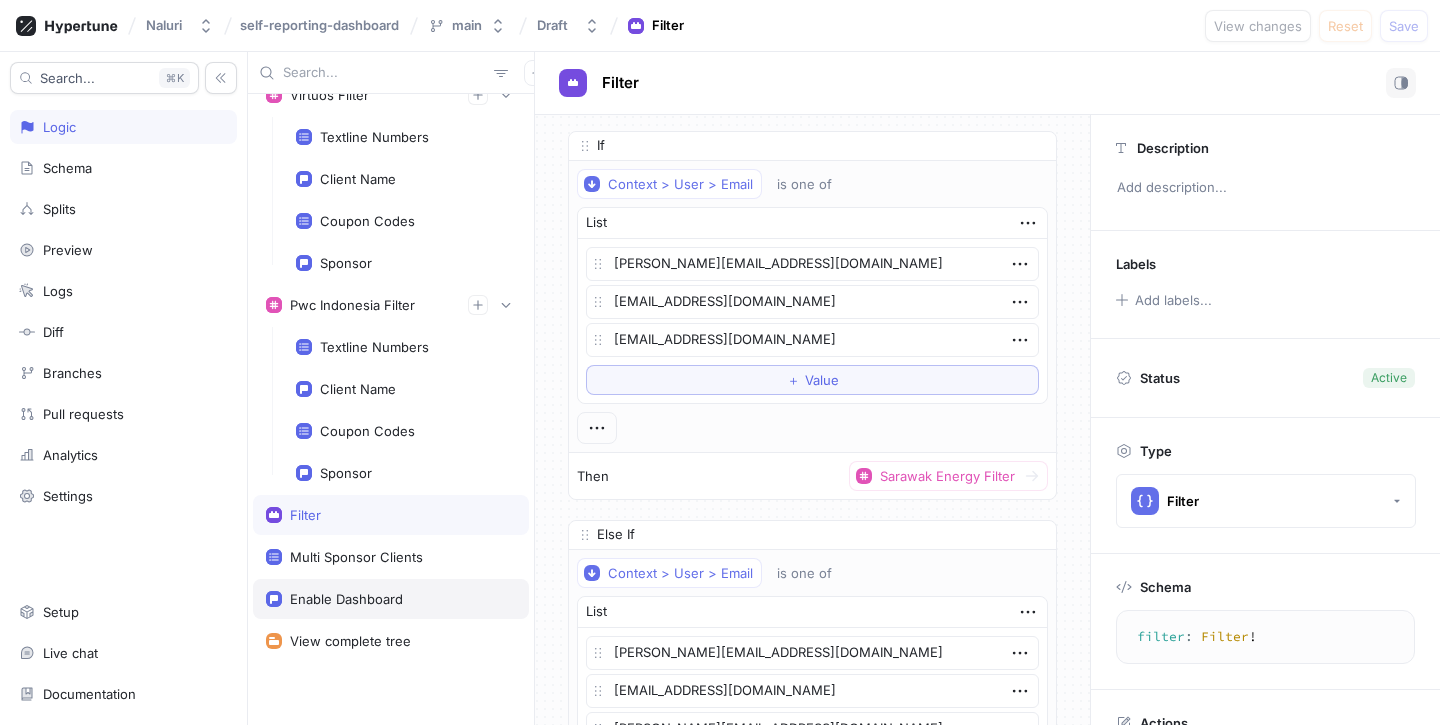 type on "x" 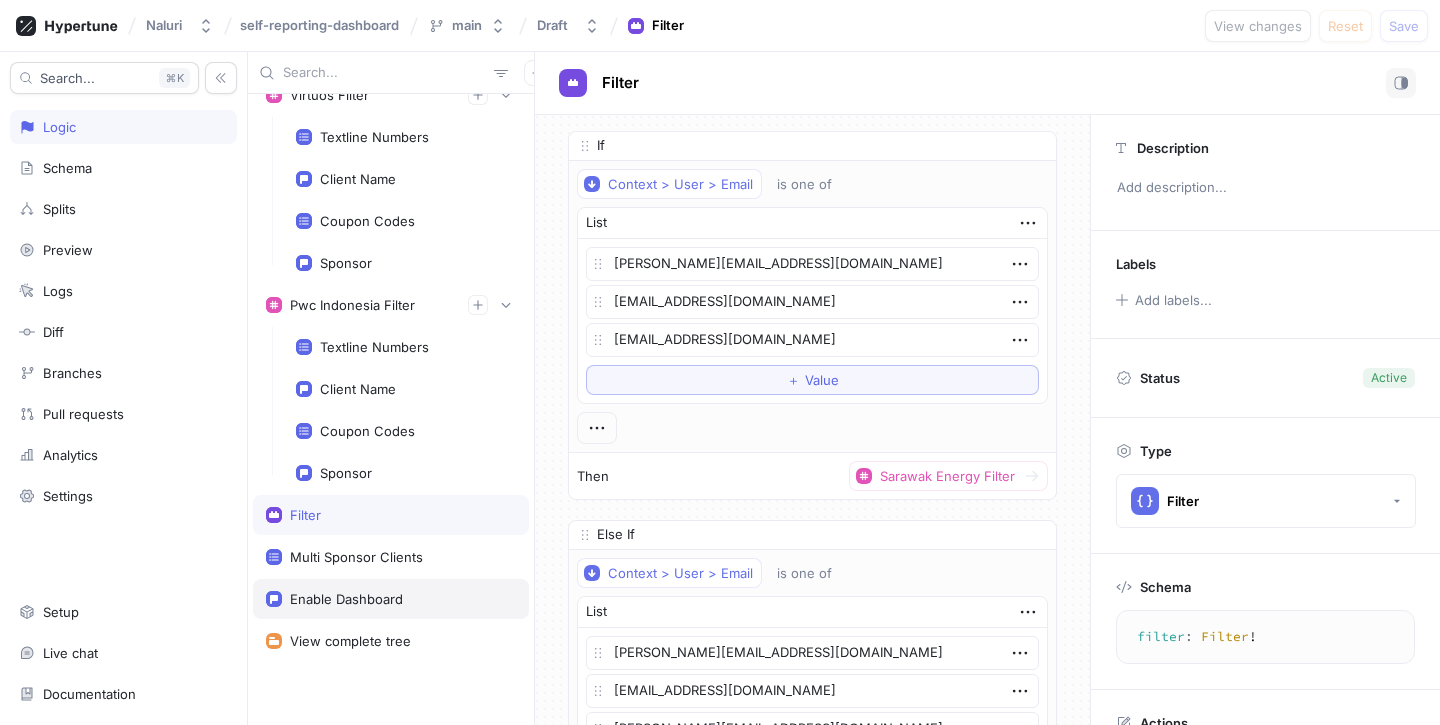 type on "enableDashboard: Boolean!" 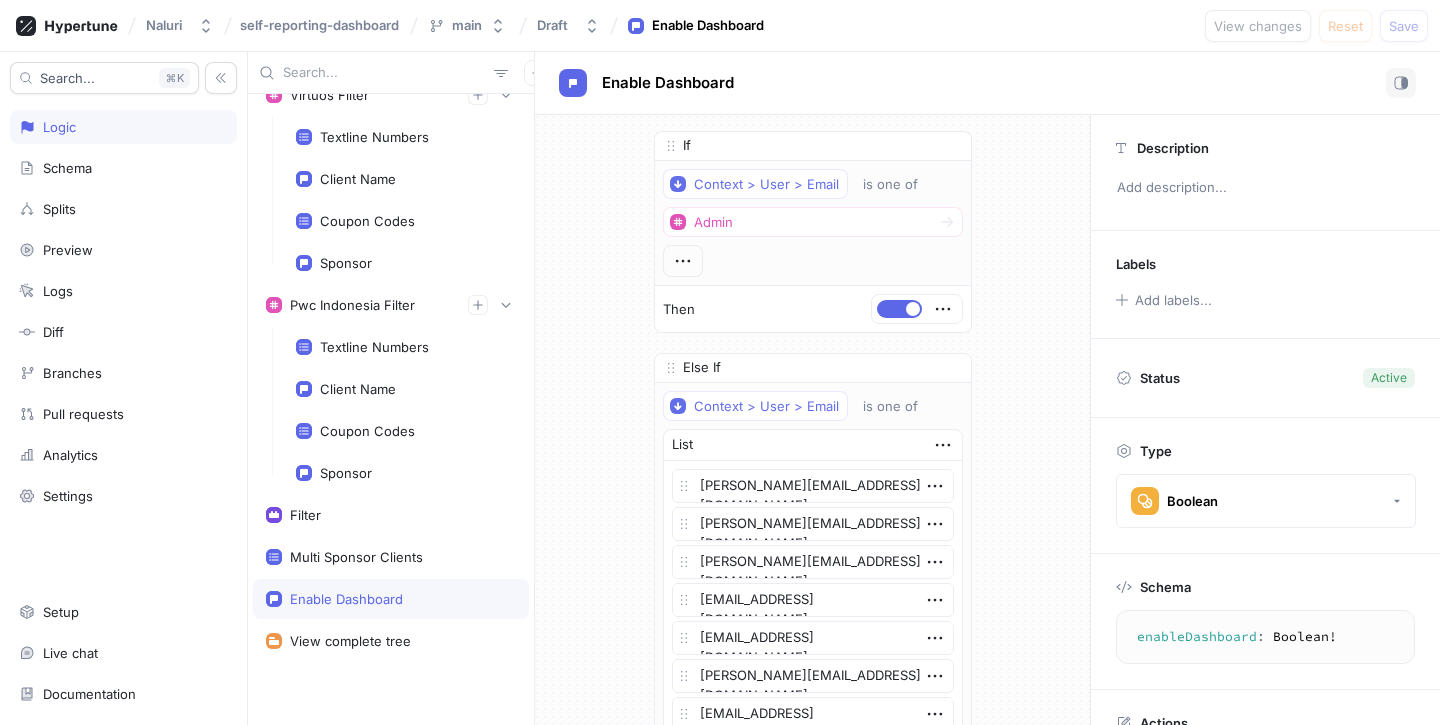 scroll, scrollTop: 0, scrollLeft: 0, axis: both 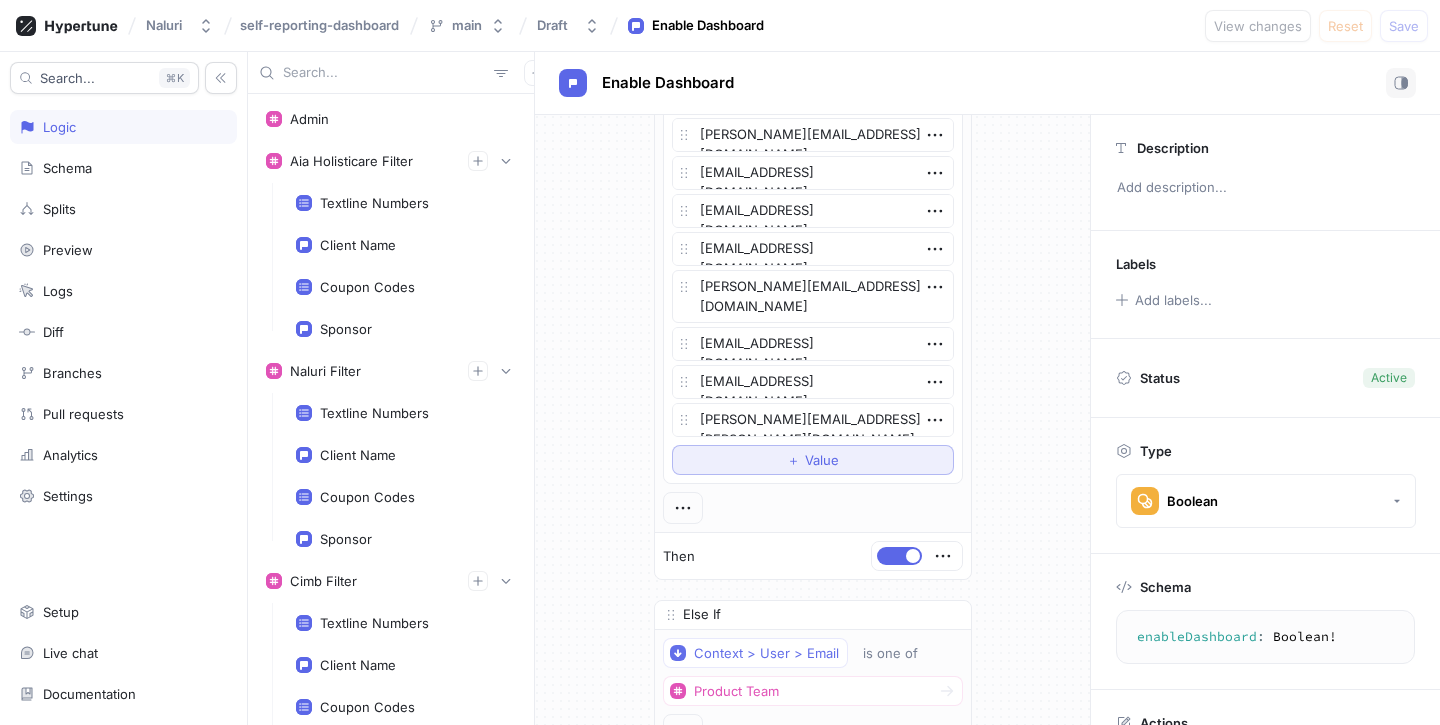 click on "＋ Value" at bounding box center [813, 460] 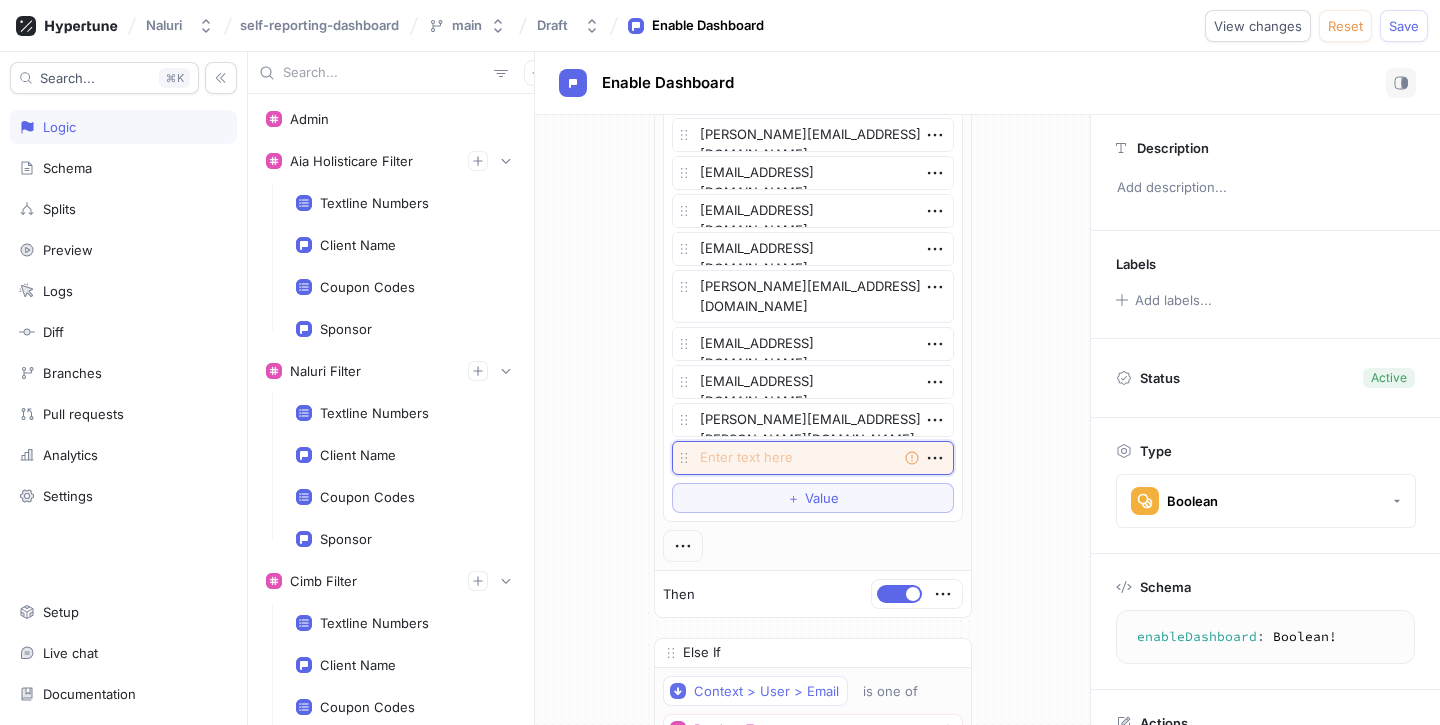 click at bounding box center [813, 458] 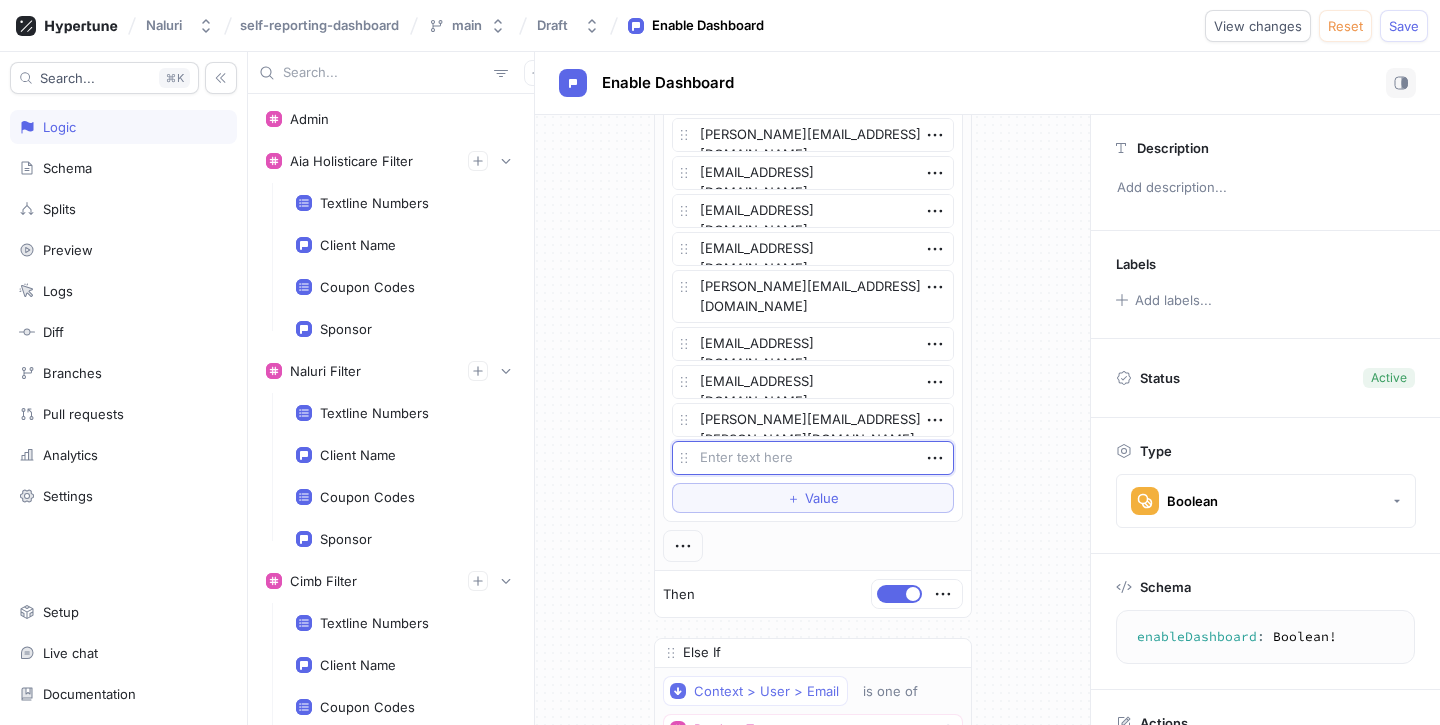 paste on "[PERSON_NAME][EMAIL_ADDRESS][DOMAIN_NAME]" 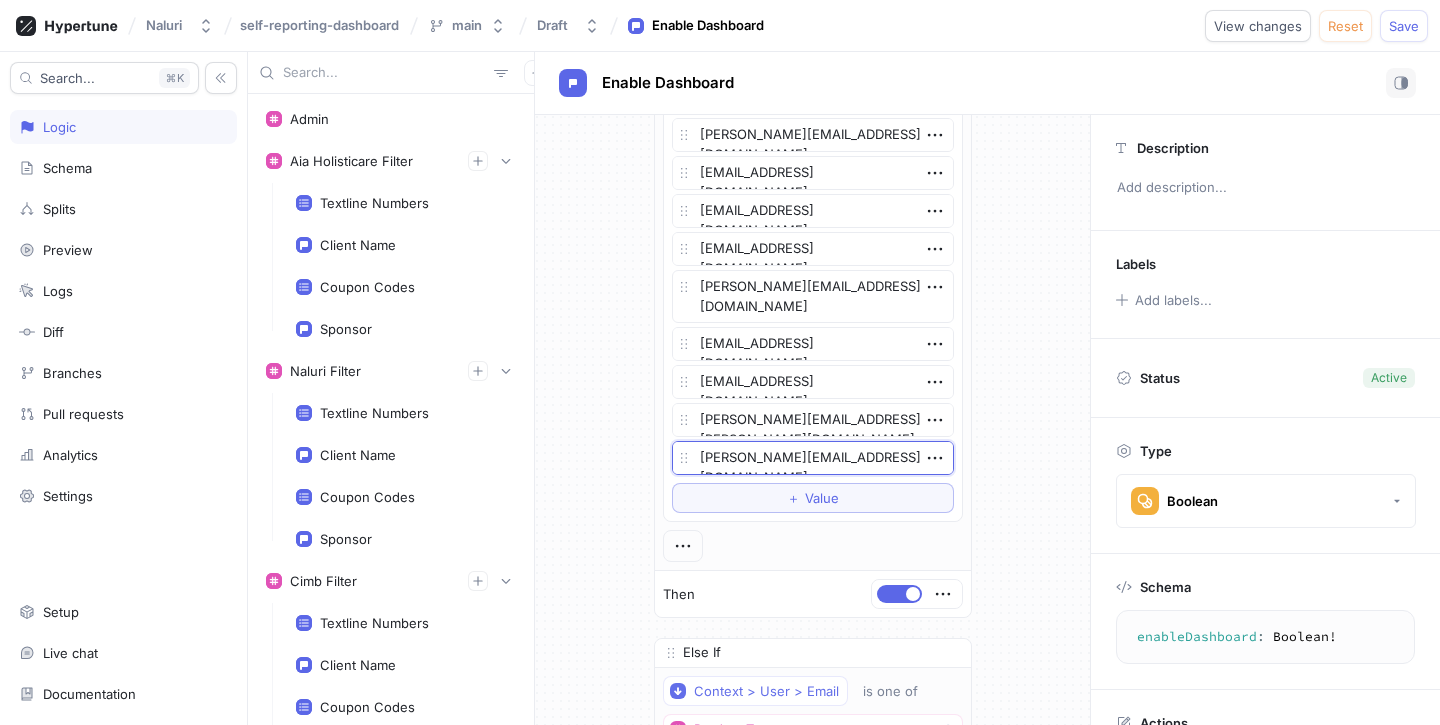 type on "x" 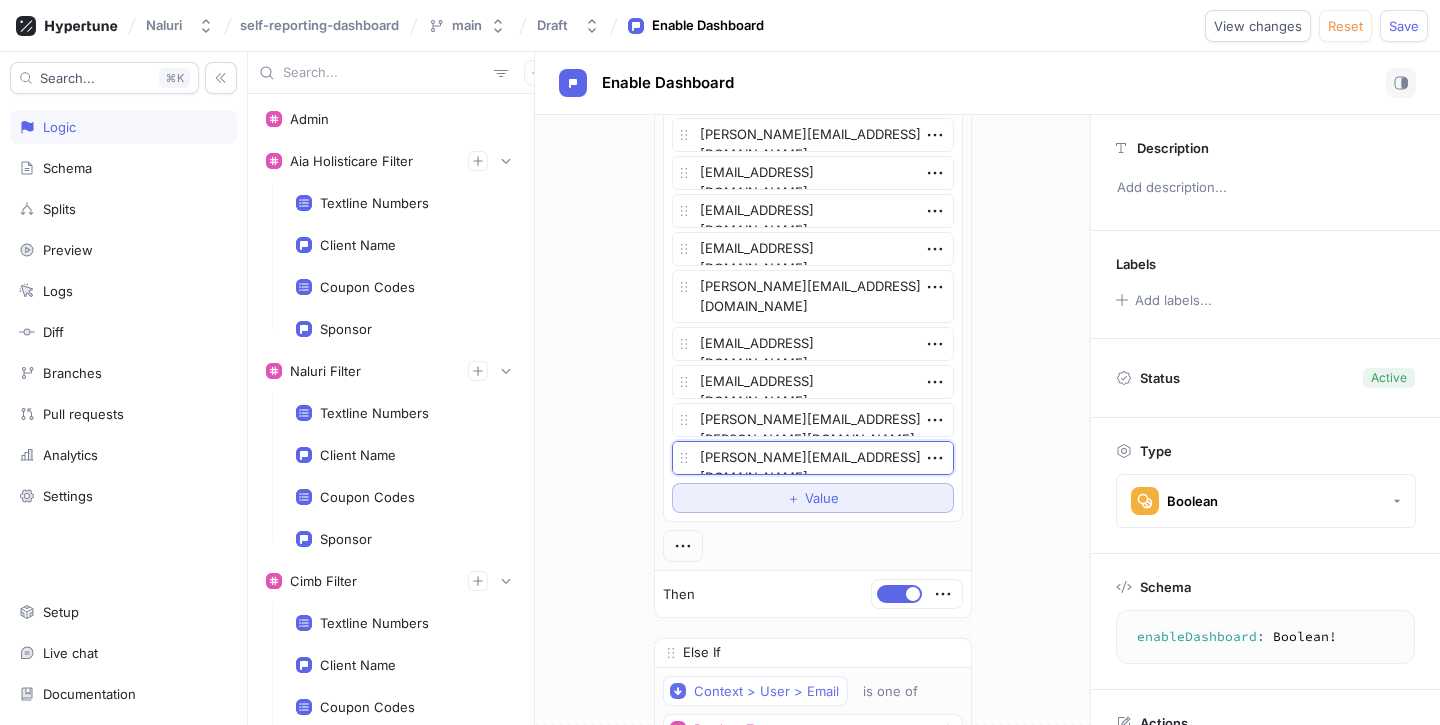 type on "[PERSON_NAME][EMAIL_ADDRESS][DOMAIN_NAME]" 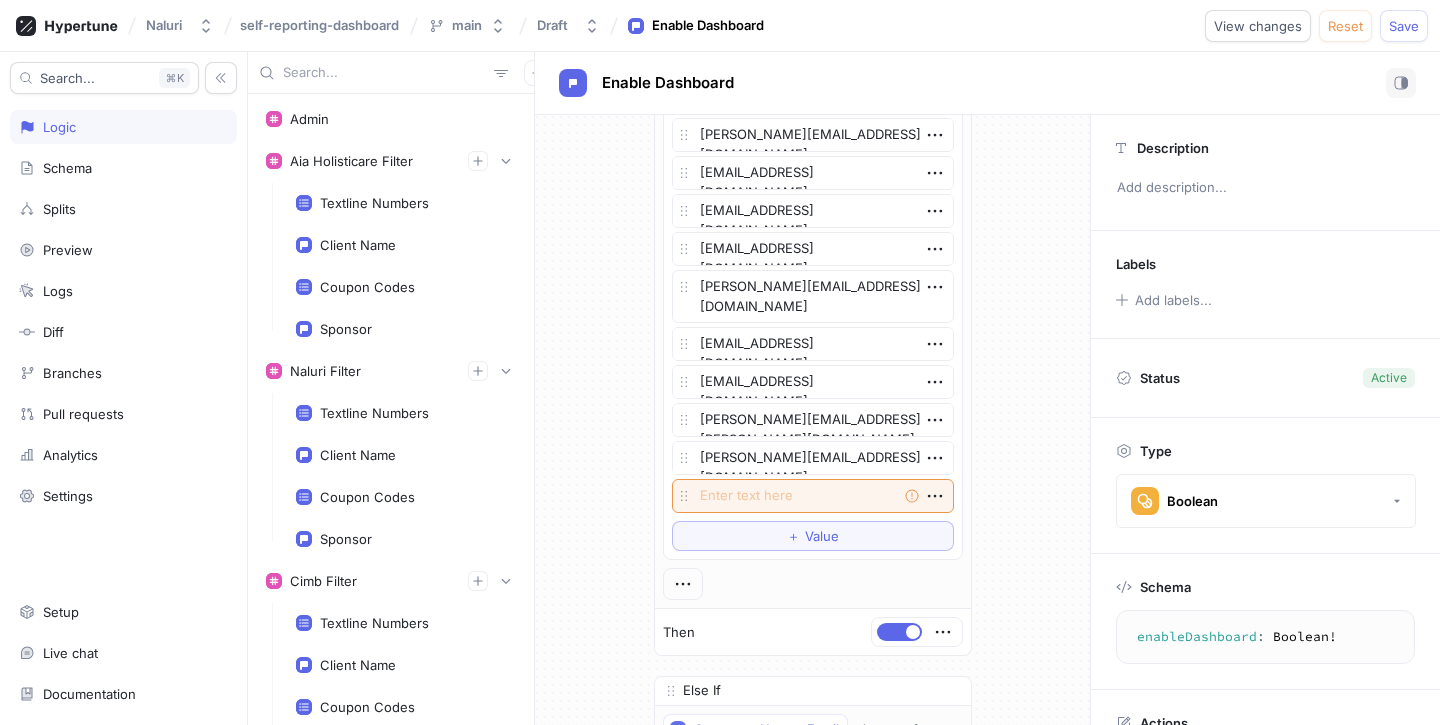 type on "x" 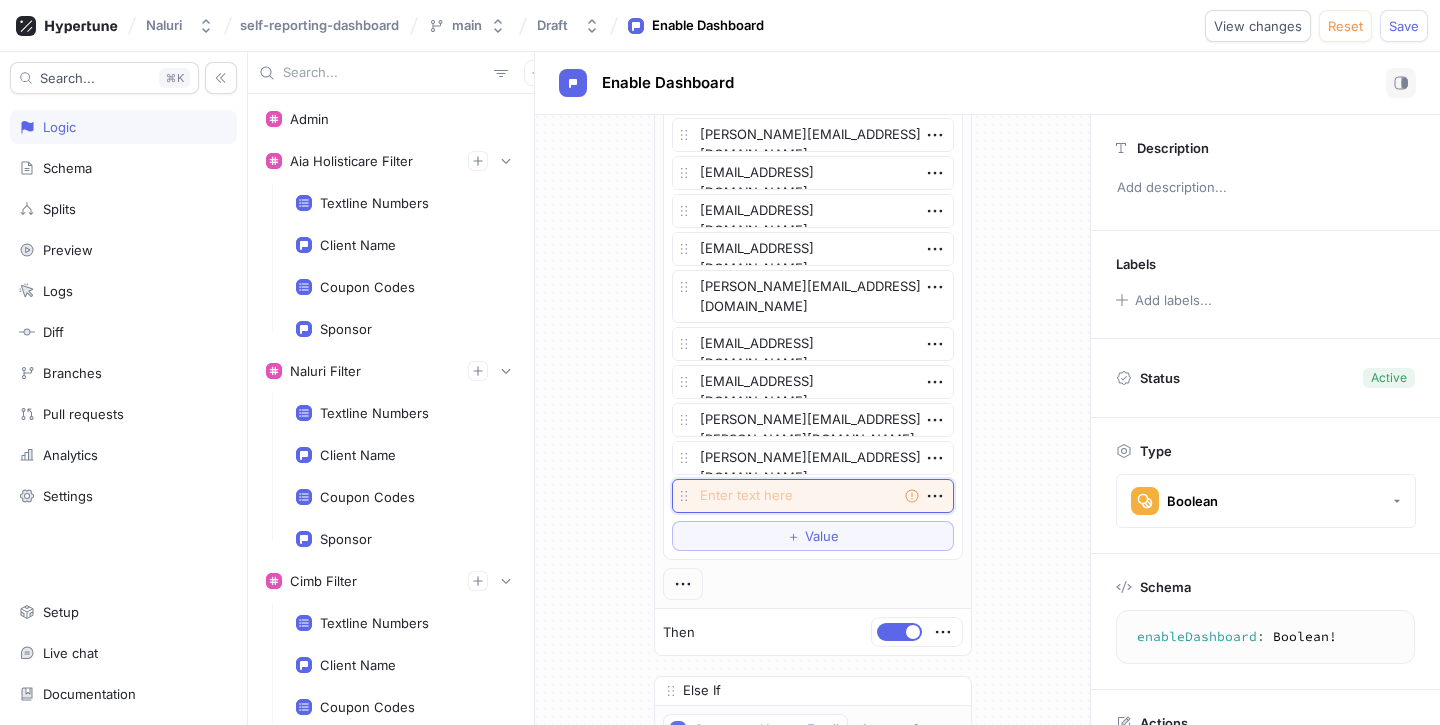 paste on "[PERSON_NAME][EMAIL_ADDRESS][DOMAIN_NAME]" 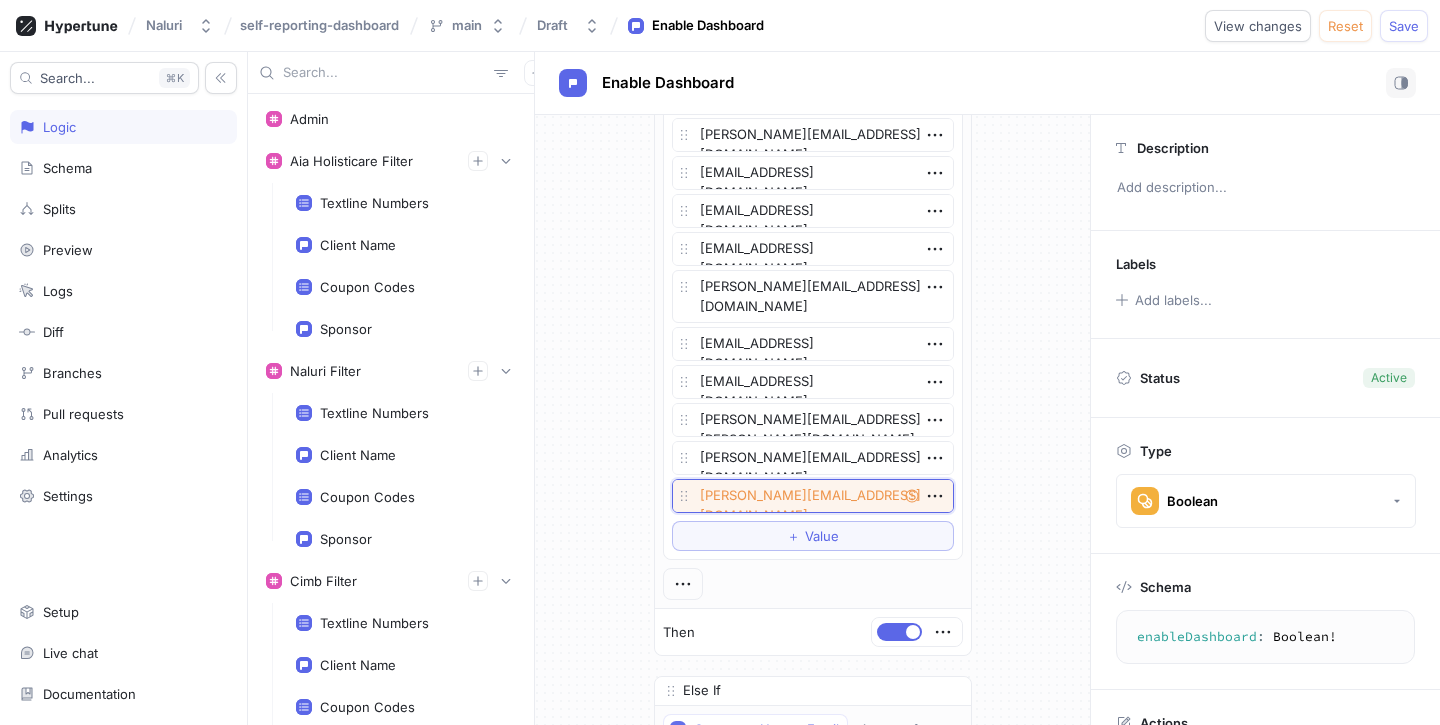 type on "x" 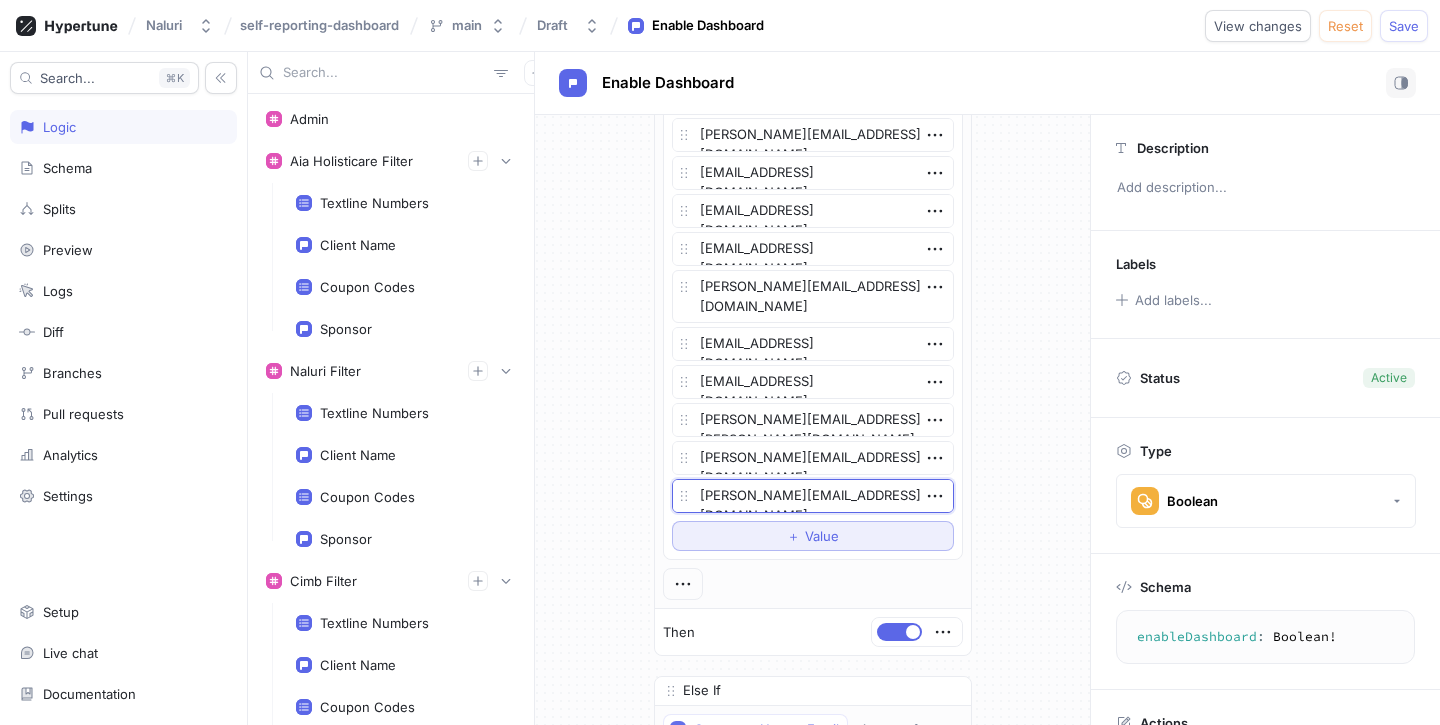 type on "[PERSON_NAME][EMAIL_ADDRESS][DOMAIN_NAME]" 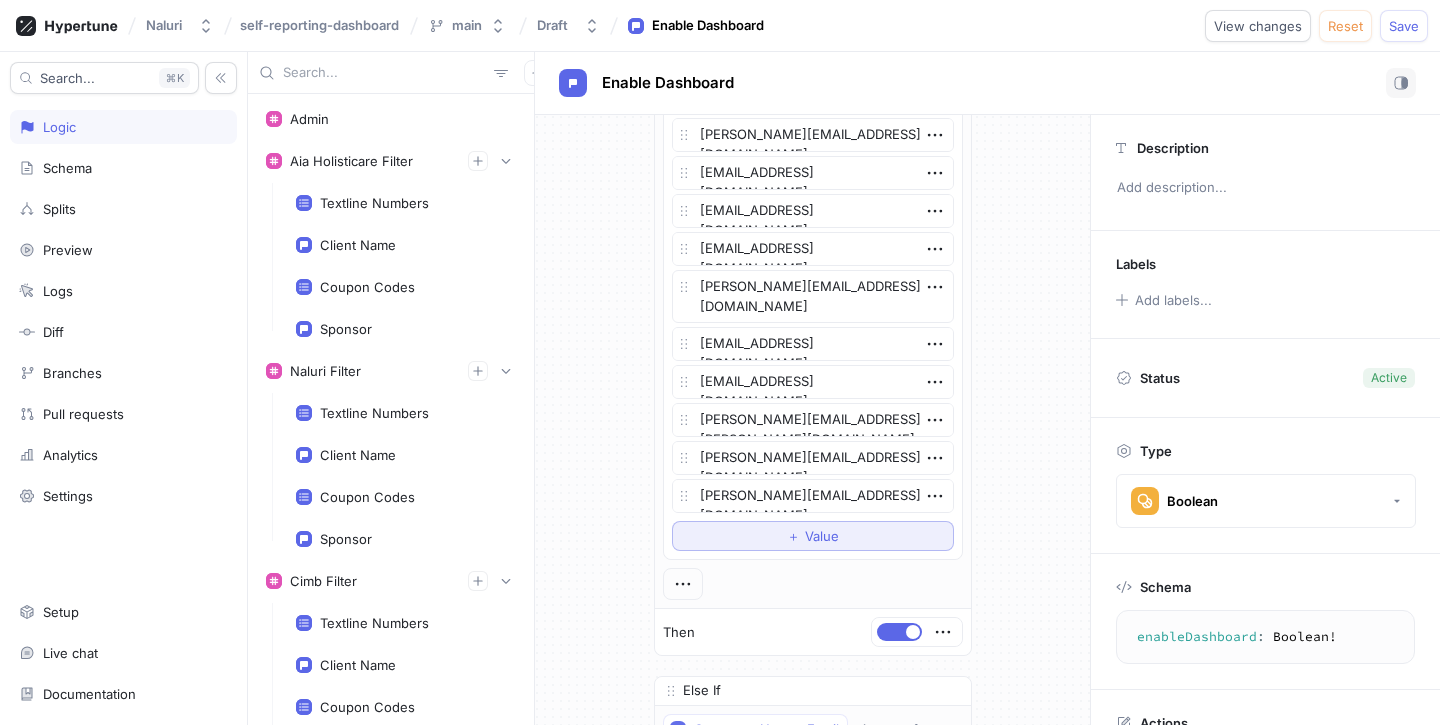 click on "Value" at bounding box center (822, 536) 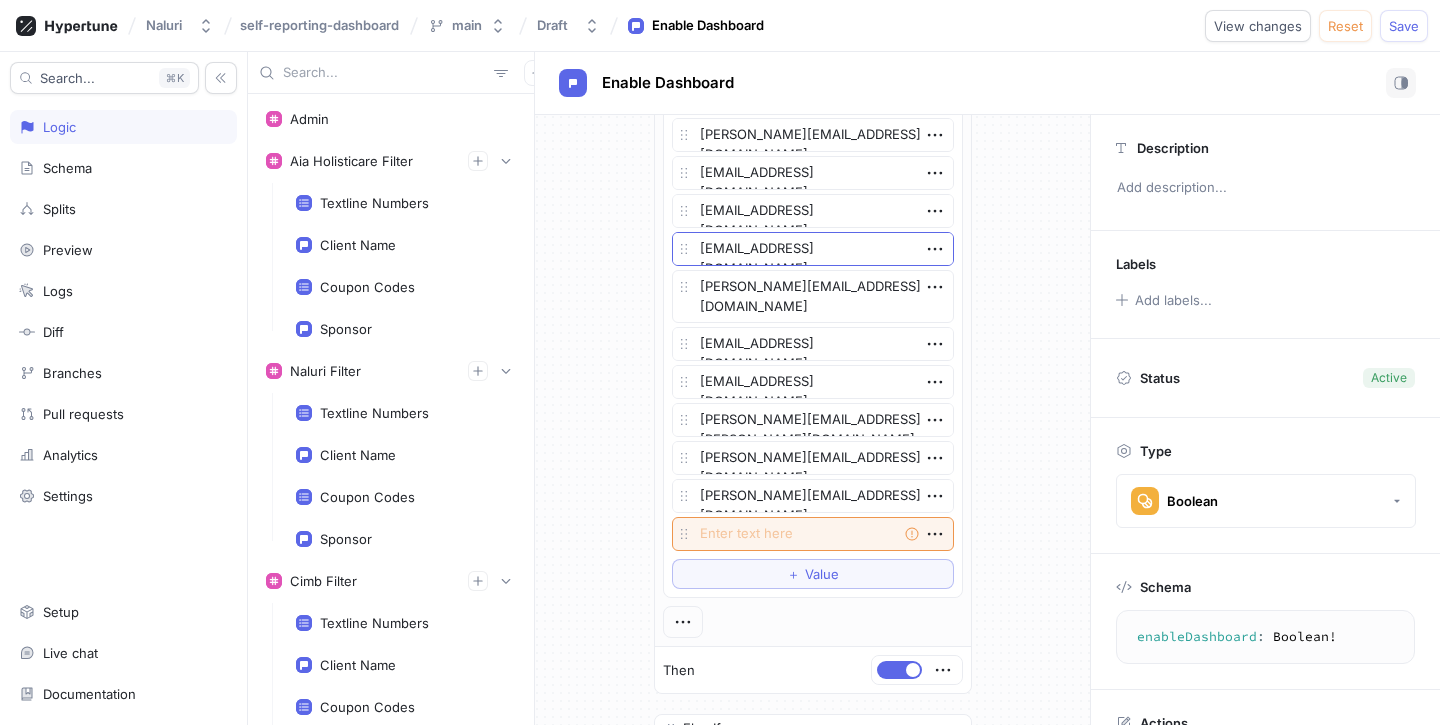 type on "x" 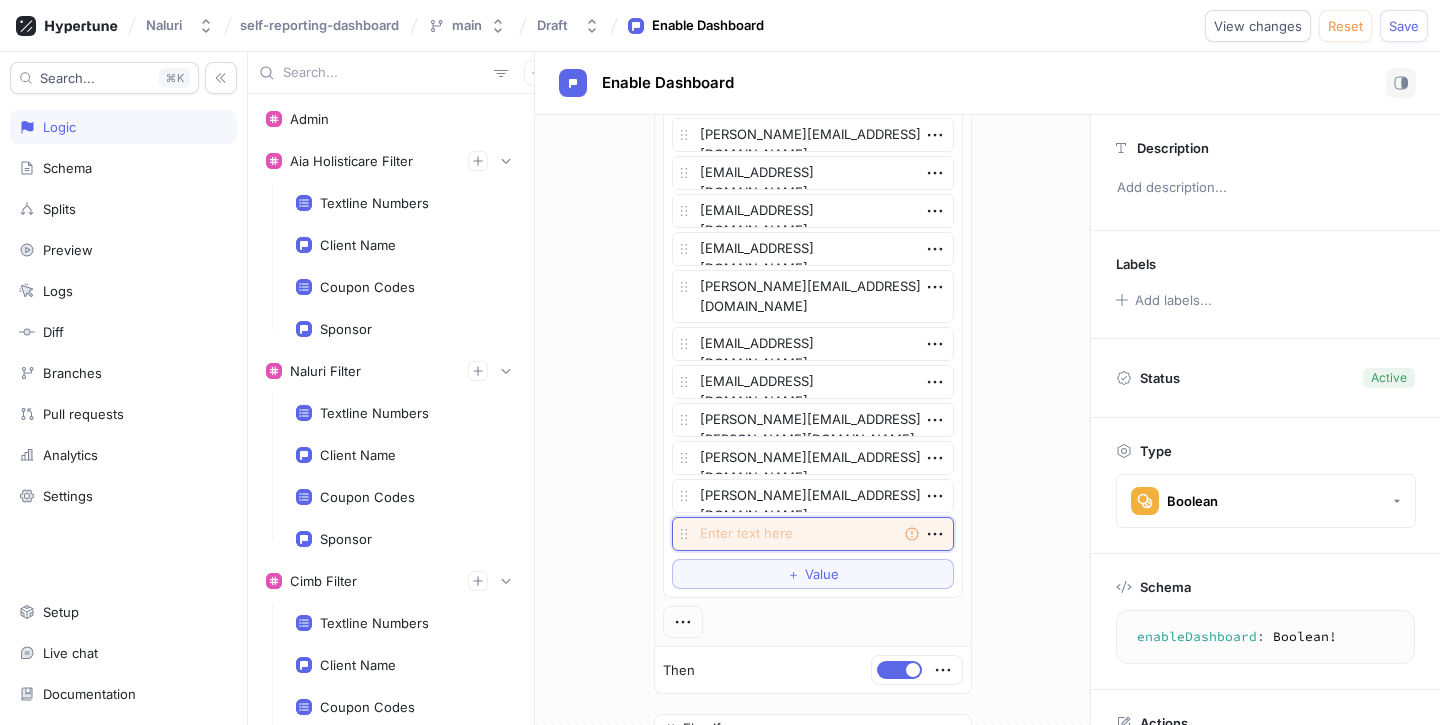 paste on "[EMAIL_ADDRESS][DOMAIN_NAME]" 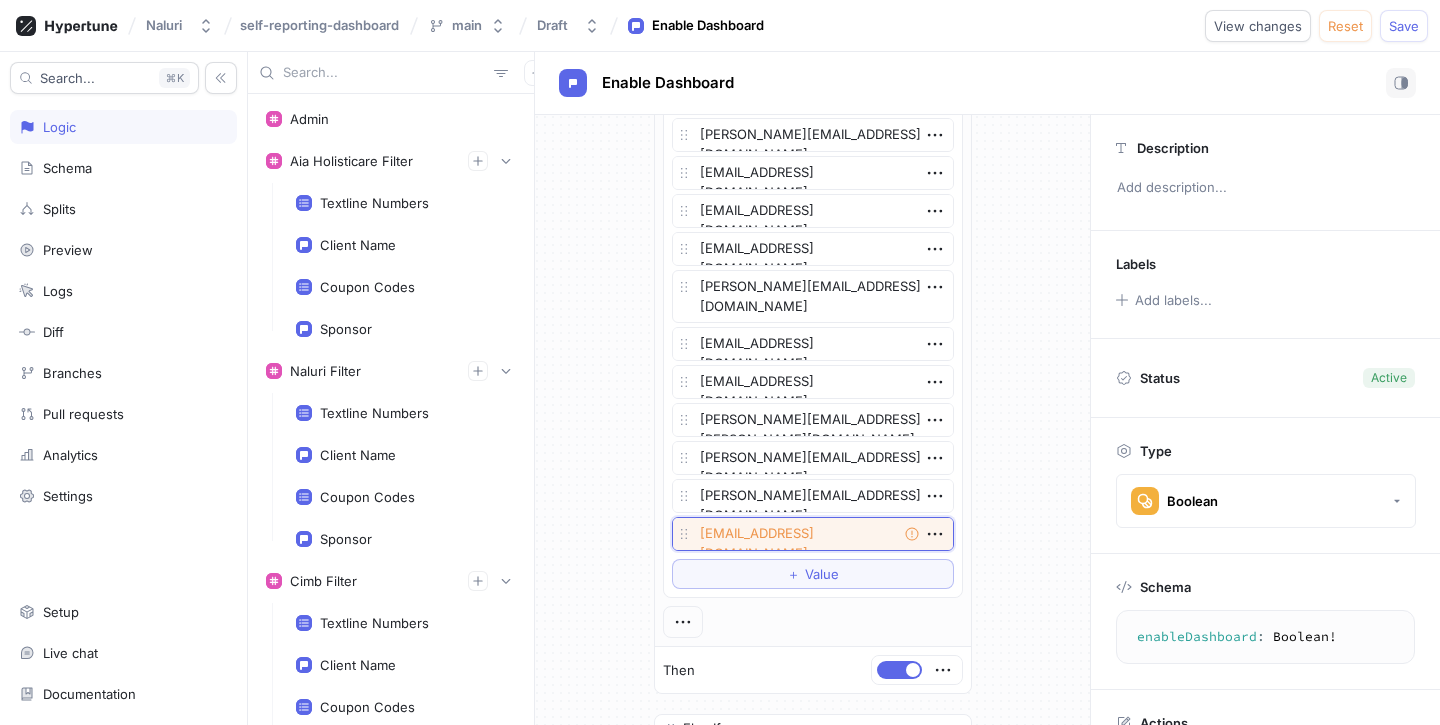 type on "x" 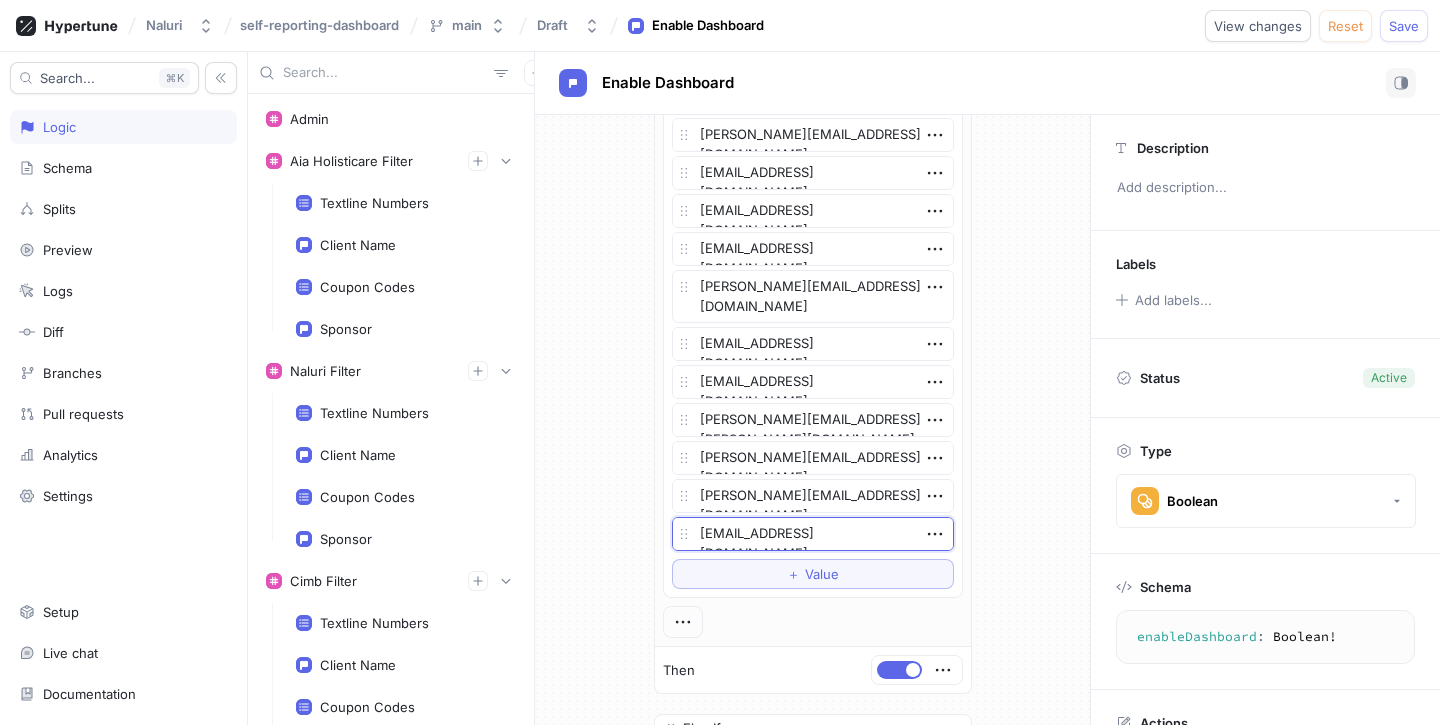 type on "[EMAIL_ADDRESS][DOMAIN_NAME]" 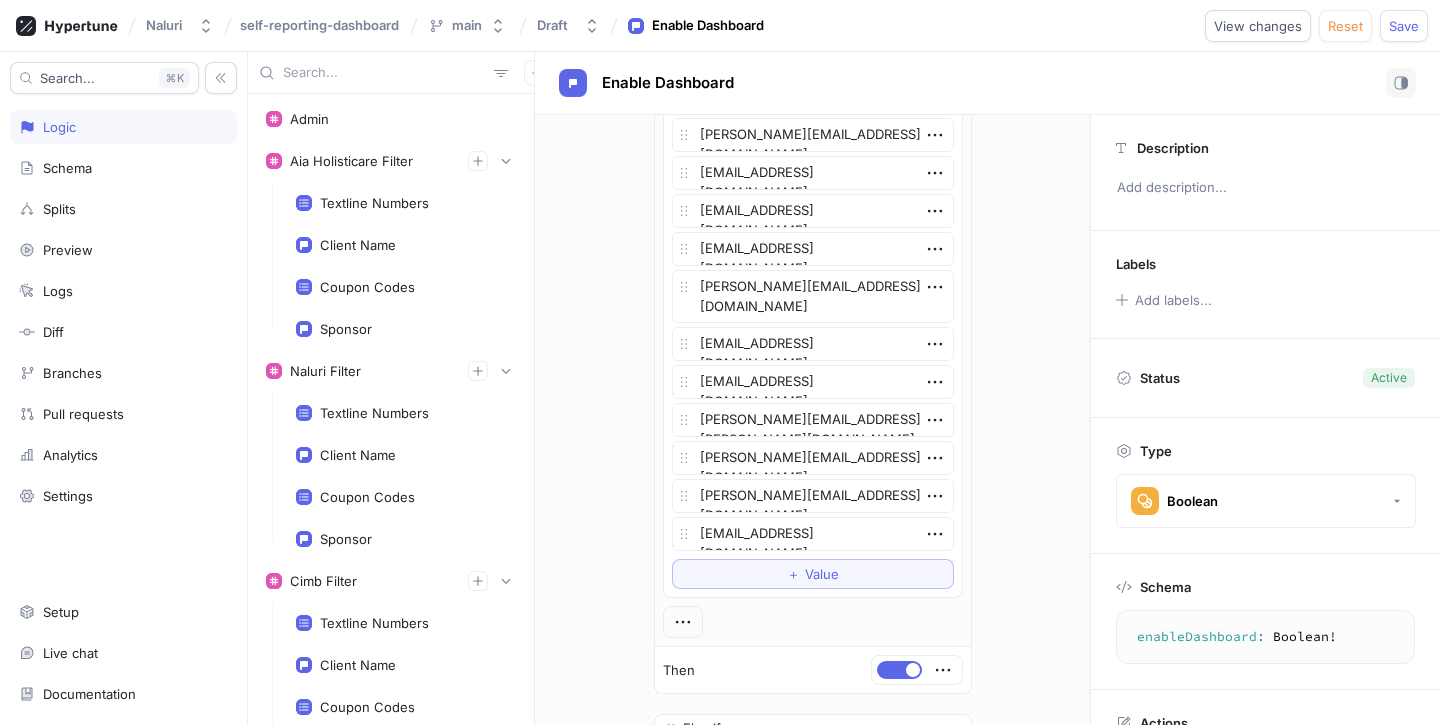 click on "If Context > User > Email is one of Admin Then Else If Context > User > Email is one of List [PERSON_NAME][EMAIL_ADDRESS][DOMAIN_NAME] [PERSON_NAME][EMAIL_ADDRESS][DOMAIN_NAME] [PERSON_NAME][EMAIL_ADDRESS][DOMAIN_NAME] [EMAIL_ADDRESS][DOMAIN_NAME] [EMAIL_ADDRESS][DOMAIN_NAME] [PERSON_NAME][EMAIL_ADDRESS][DOMAIN_NAME] [EMAIL_ADDRESS][DOMAIN_NAME] [EMAIL_ADDRESS][DOMAIN_NAME] [EMAIL_ADDRESS][DOMAIN_NAME] [PERSON_NAME][EMAIL_ADDRESS][DOMAIN_NAME] [EMAIL_ADDRESS][DOMAIN_NAME] [DOMAIN_NAME][EMAIL_ADDRESS][DOMAIN_NAME] [EMAIL_ADDRESS][DOMAIN_NAME] [PERSON_NAME][EMAIL_ADDRESS][DOMAIN_NAME] [PERSON_NAME][EMAIL_ADDRESS][DOMAIN_NAME] [PERSON_NAME][EMAIL_ADDRESS][DOMAIN_NAME] [PERSON_NAME][DOMAIN_NAME][EMAIL_ADDRESS][DOMAIN_NAME] [PERSON_NAME][EMAIL_ADDRESS][DOMAIN_NAME] [PERSON_NAME][DOMAIN_NAME][EMAIL_ADDRESS][PERSON_NAME][DOMAIN_NAME] [EMAIL_ADDRESS][DOMAIN_NAME] [DOMAIN_NAME][EMAIL_ADDRESS][DOMAIN_NAME] [DOMAIN_NAME][EMAIL_ADDRESS][DOMAIN_NAME] [PERSON_NAME][DOMAIN_NAME][EMAIL_ADDRESS][DOMAIN_NAME] [PERSON_NAME][DOMAIN_NAME][EMAIL_ADDRESS][PERSON_NAME][DOMAIN_NAME] [EMAIL_ADDRESS][DOMAIN_NAME] [PERSON_NAME][EMAIL_ADDRESS][DOMAIN_NAME] [PERSON_NAME][DOMAIN_NAME][EMAIL_ADDRESS][PERSON_NAME][DOMAIN_NAME] [EMAIL_ADDRESS][DOMAIN_NAME] [DOMAIN_NAME][EMAIL_ADDRESS][DOMAIN_NAME] [PERSON_NAME][DOMAIN_NAME][EMAIL_ADDRESS][PERSON_NAME][DOMAIN_NAME] [PERSON_NAME][EMAIL_ADDRESS][DOMAIN_NAME] [PERSON_NAME][EMAIL_ADDRESS][PERSON_NAME][DOMAIN_NAME] [EMAIL_ADDRESS][DOMAIN_NAME] [EMAIL_ADDRESS][DOMAIN_NAME] [EMAIL_ADDRESS][DOMAIN_NAME] [DOMAIN_NAME][EMAIL_ADDRESS][PERSON_NAME][DOMAIN_NAME] [EMAIL_ADDRESS][DOMAIN_NAME] [EMAIL_ADDRESS][DOMAIN_NAME] [PERSON_NAME][DOMAIN_NAME][EMAIL_ADDRESS][DOMAIN_NAME] [EMAIL_ADDRESS][DOMAIN_NAME] [DOMAIN_NAME][EMAIL_ADDRESS][DOMAIN_NAME] ＋ 1" at bounding box center (812, -1911) 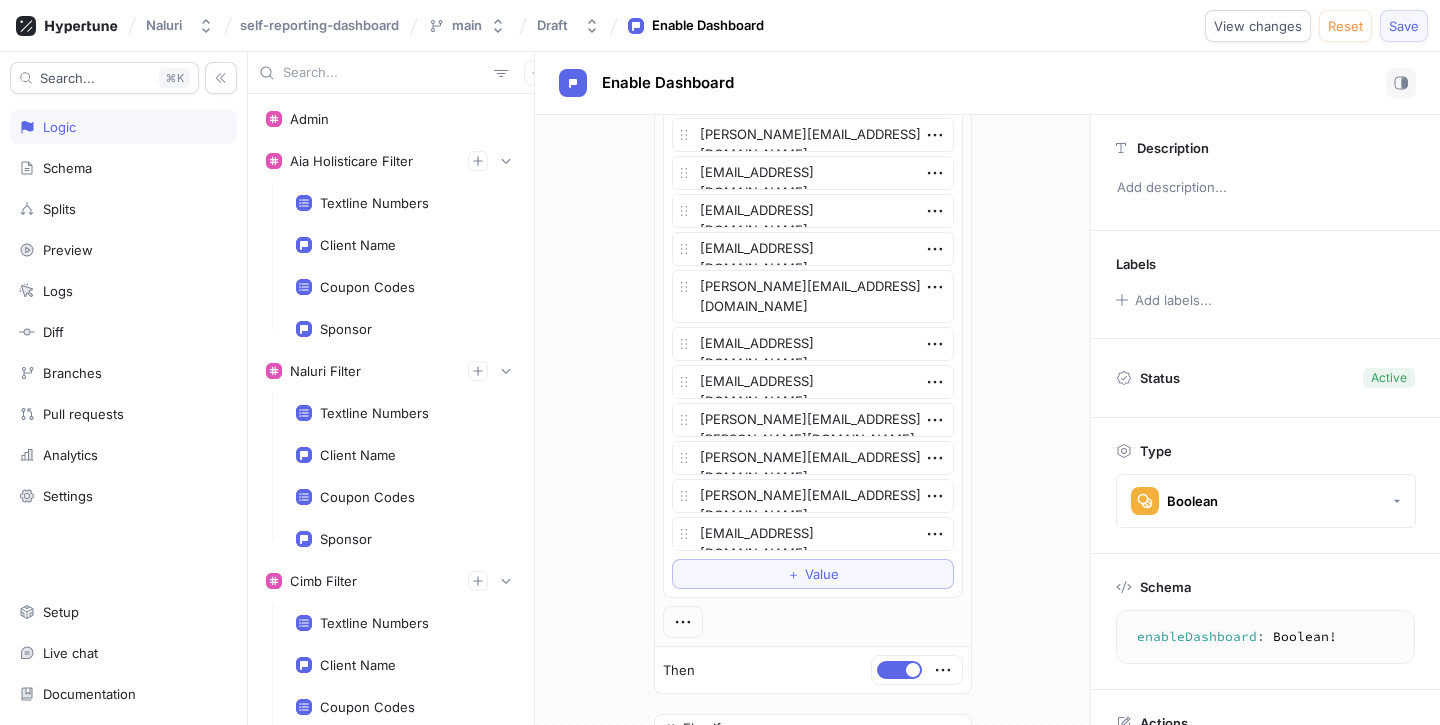 click on "Save" at bounding box center (1404, 26) 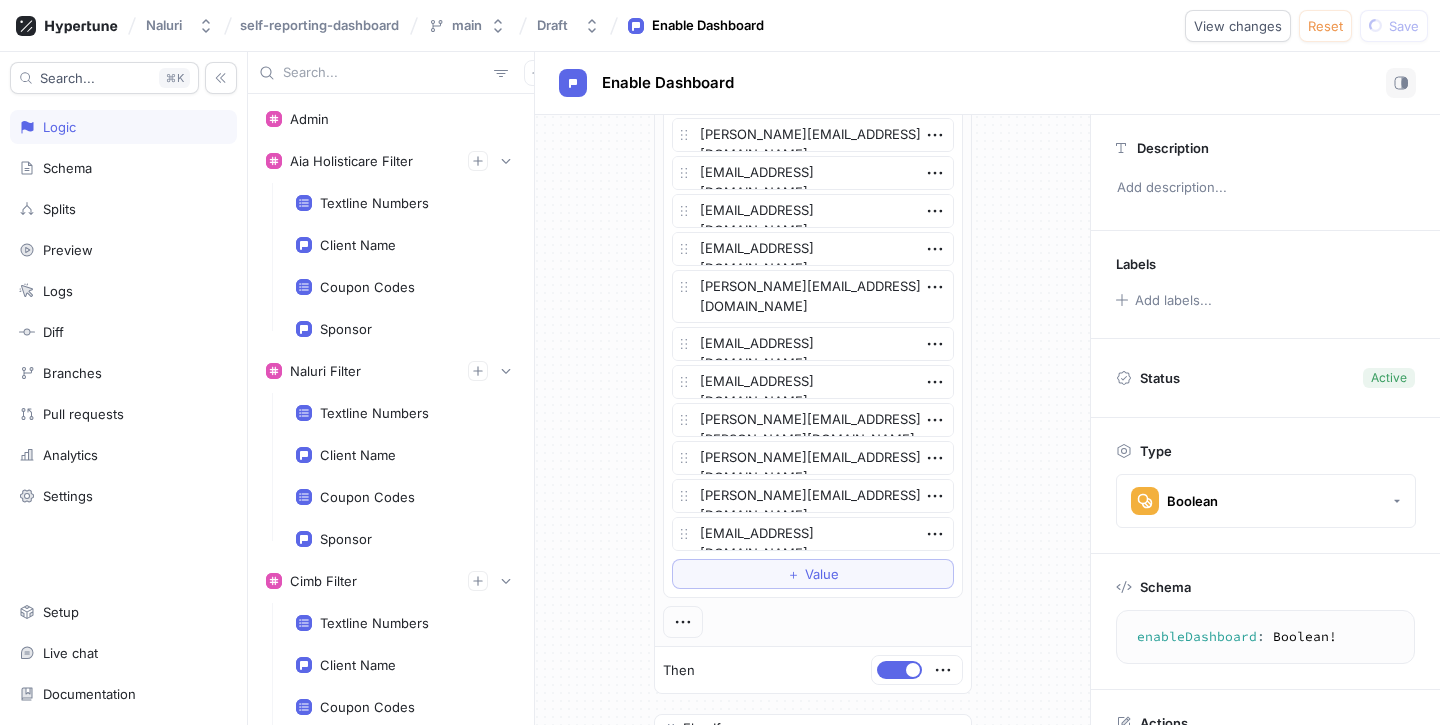 type on "x" 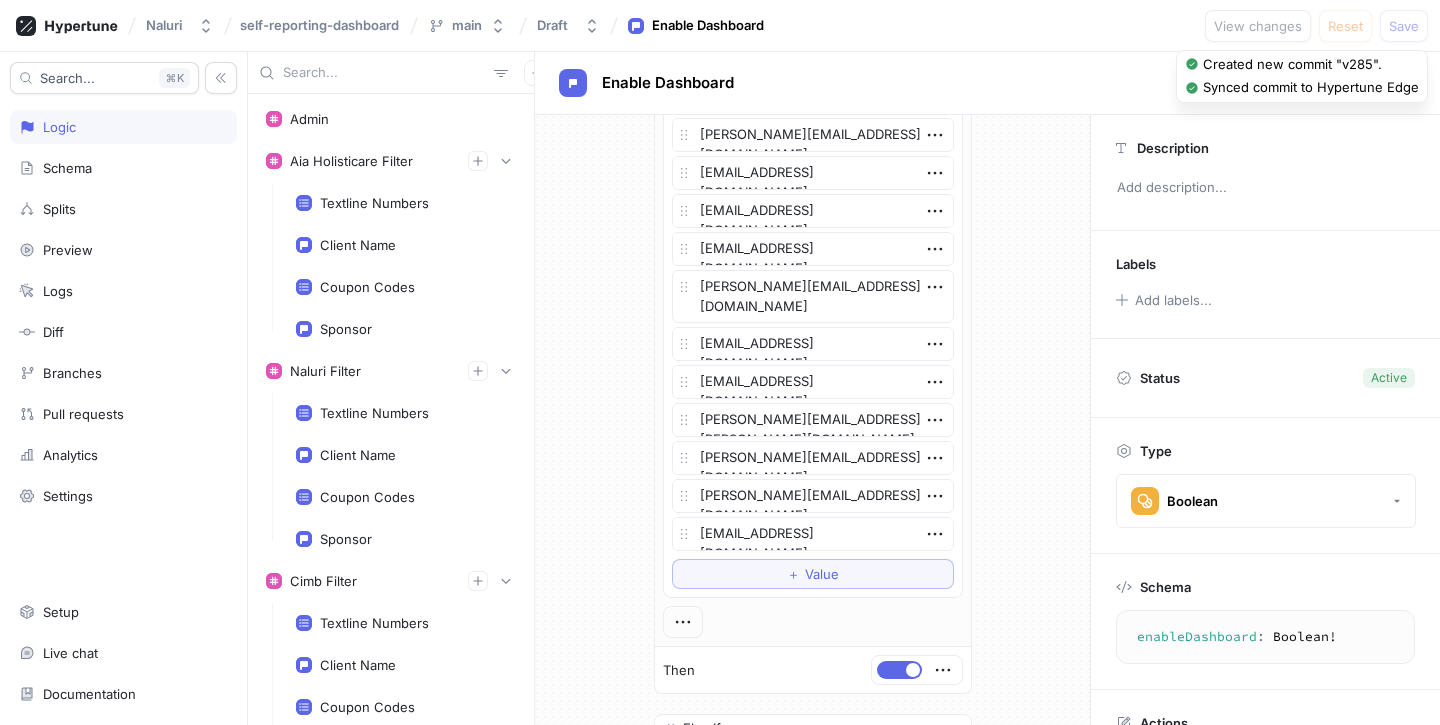 click on "If Context > User > Email is one of Admin Then Else If Context > User > Email is one of List [PERSON_NAME][EMAIL_ADDRESS][DOMAIN_NAME] [PERSON_NAME][EMAIL_ADDRESS][DOMAIN_NAME] [PERSON_NAME][EMAIL_ADDRESS][DOMAIN_NAME] [EMAIL_ADDRESS][DOMAIN_NAME] [EMAIL_ADDRESS][DOMAIN_NAME] [PERSON_NAME][EMAIL_ADDRESS][DOMAIN_NAME] [EMAIL_ADDRESS][DOMAIN_NAME] [EMAIL_ADDRESS][DOMAIN_NAME] [EMAIL_ADDRESS][DOMAIN_NAME] [PERSON_NAME][EMAIL_ADDRESS][DOMAIN_NAME] [EMAIL_ADDRESS][DOMAIN_NAME] [DOMAIN_NAME][EMAIL_ADDRESS][DOMAIN_NAME] [EMAIL_ADDRESS][DOMAIN_NAME] [PERSON_NAME][EMAIL_ADDRESS][DOMAIN_NAME] [PERSON_NAME][EMAIL_ADDRESS][DOMAIN_NAME] [PERSON_NAME][EMAIL_ADDRESS][DOMAIN_NAME] [PERSON_NAME][DOMAIN_NAME][EMAIL_ADDRESS][DOMAIN_NAME] [PERSON_NAME][EMAIL_ADDRESS][DOMAIN_NAME] [PERSON_NAME][DOMAIN_NAME][EMAIL_ADDRESS][PERSON_NAME][DOMAIN_NAME] [EMAIL_ADDRESS][DOMAIN_NAME] [DOMAIN_NAME][EMAIL_ADDRESS][DOMAIN_NAME] [DOMAIN_NAME][EMAIL_ADDRESS][DOMAIN_NAME] [PERSON_NAME][DOMAIN_NAME][EMAIL_ADDRESS][DOMAIN_NAME] [PERSON_NAME][DOMAIN_NAME][EMAIL_ADDRESS][PERSON_NAME][DOMAIN_NAME] [EMAIL_ADDRESS][DOMAIN_NAME] [PERSON_NAME][EMAIL_ADDRESS][DOMAIN_NAME] [PERSON_NAME][DOMAIN_NAME][EMAIL_ADDRESS][PERSON_NAME][DOMAIN_NAME] [EMAIL_ADDRESS][DOMAIN_NAME] [DOMAIN_NAME][EMAIL_ADDRESS][DOMAIN_NAME] [PERSON_NAME][DOMAIN_NAME][EMAIL_ADDRESS][PERSON_NAME][DOMAIN_NAME] [PERSON_NAME][EMAIL_ADDRESS][DOMAIN_NAME] [PERSON_NAME][EMAIL_ADDRESS][PERSON_NAME][DOMAIN_NAME] [EMAIL_ADDRESS][DOMAIN_NAME] [EMAIL_ADDRESS][DOMAIN_NAME] [EMAIL_ADDRESS][DOMAIN_NAME] [DOMAIN_NAME][EMAIL_ADDRESS][PERSON_NAME][DOMAIN_NAME] [EMAIL_ADDRESS][DOMAIN_NAME] [EMAIL_ADDRESS][DOMAIN_NAME] [PERSON_NAME][DOMAIN_NAME][EMAIL_ADDRESS][DOMAIN_NAME] [EMAIL_ADDRESS][DOMAIN_NAME] [DOMAIN_NAME][EMAIL_ADDRESS][DOMAIN_NAME] ＋" at bounding box center [812, -1911] 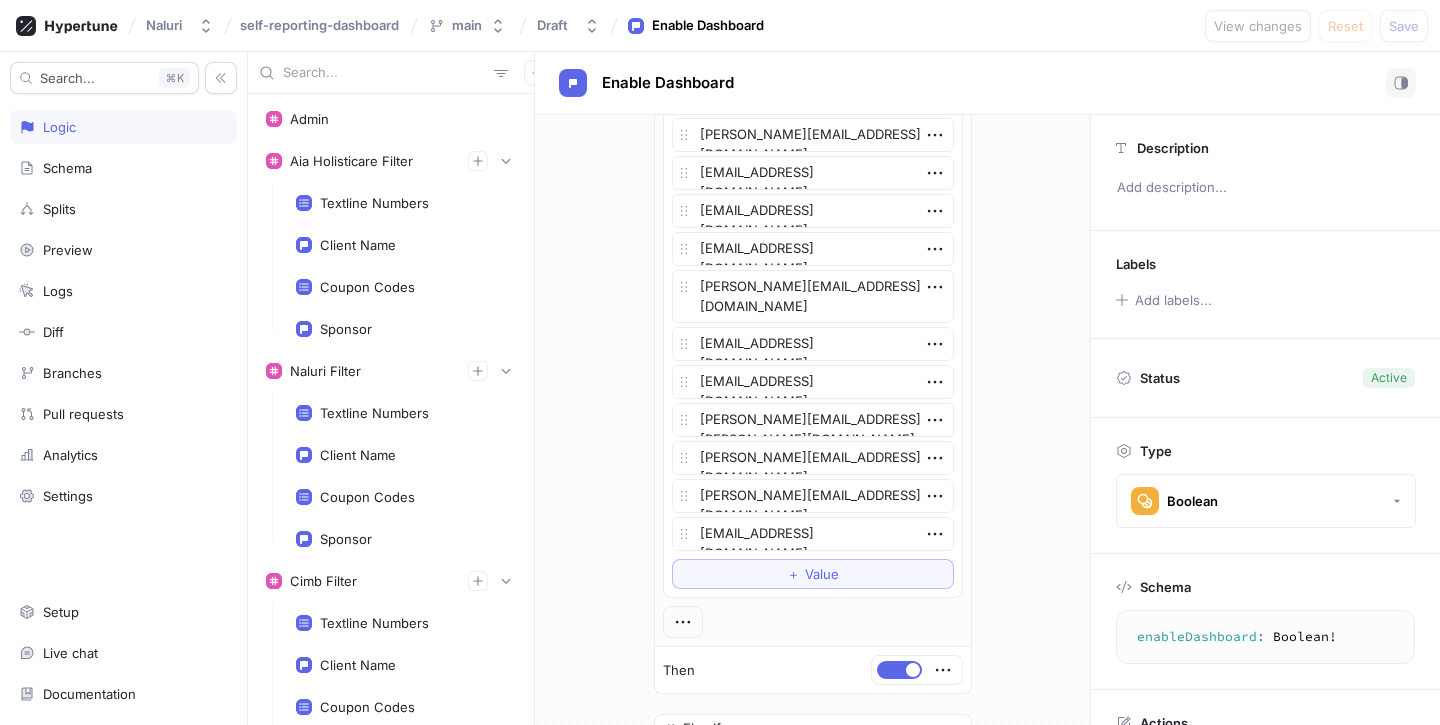 scroll, scrollTop: 14283, scrollLeft: 0, axis: vertical 